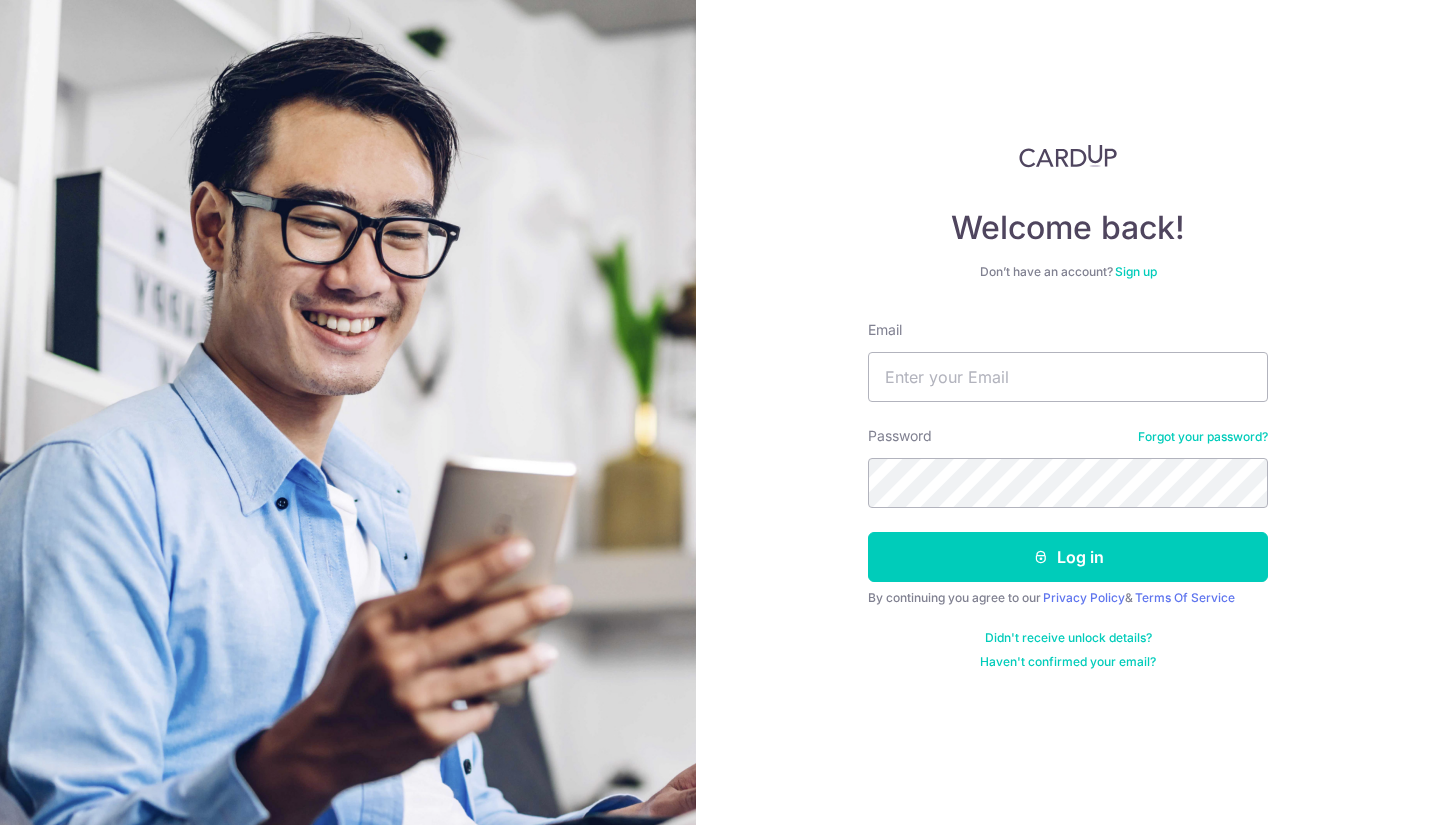 scroll, scrollTop: 0, scrollLeft: 0, axis: both 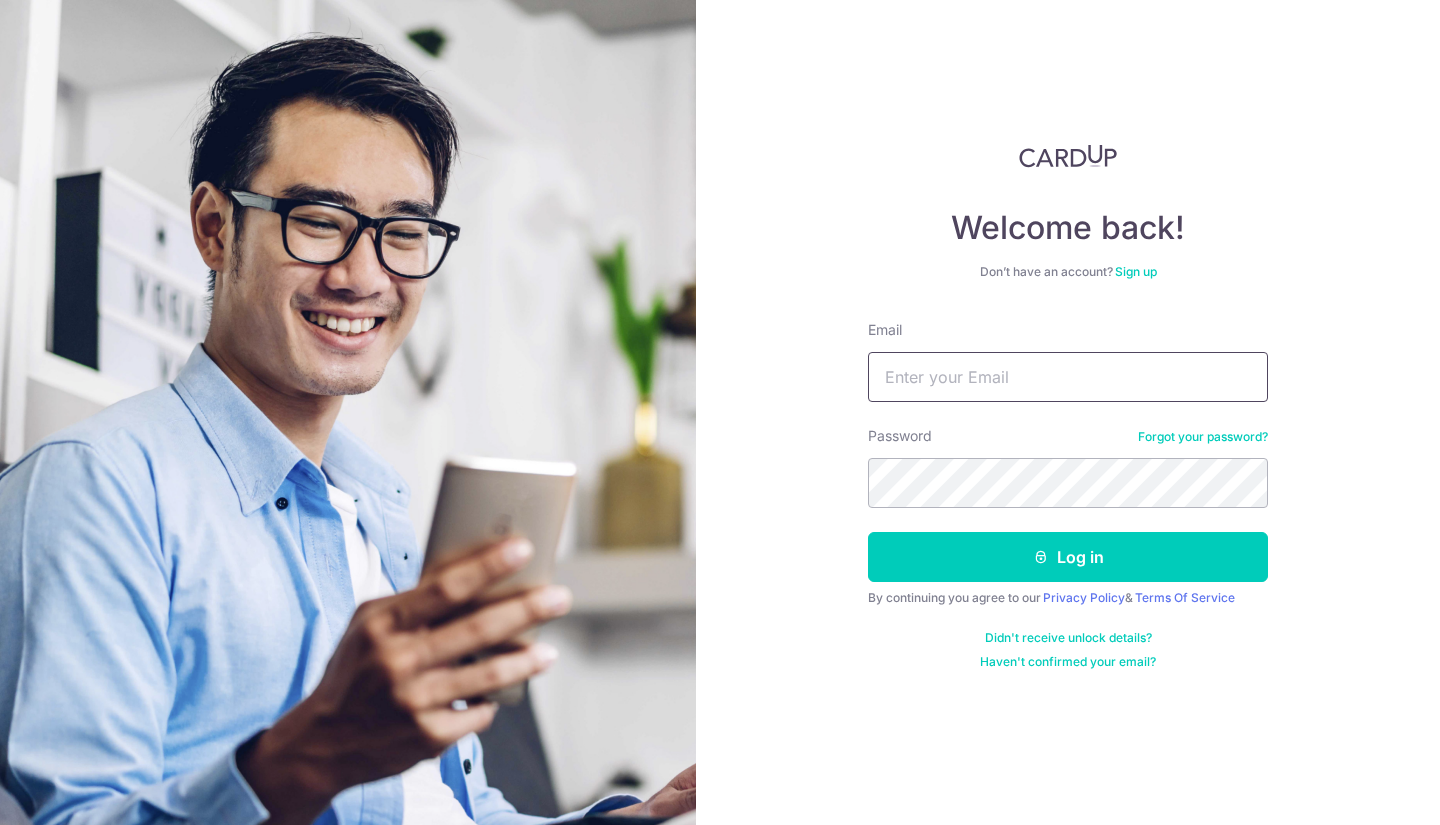 click on "Email" at bounding box center (1068, 377) 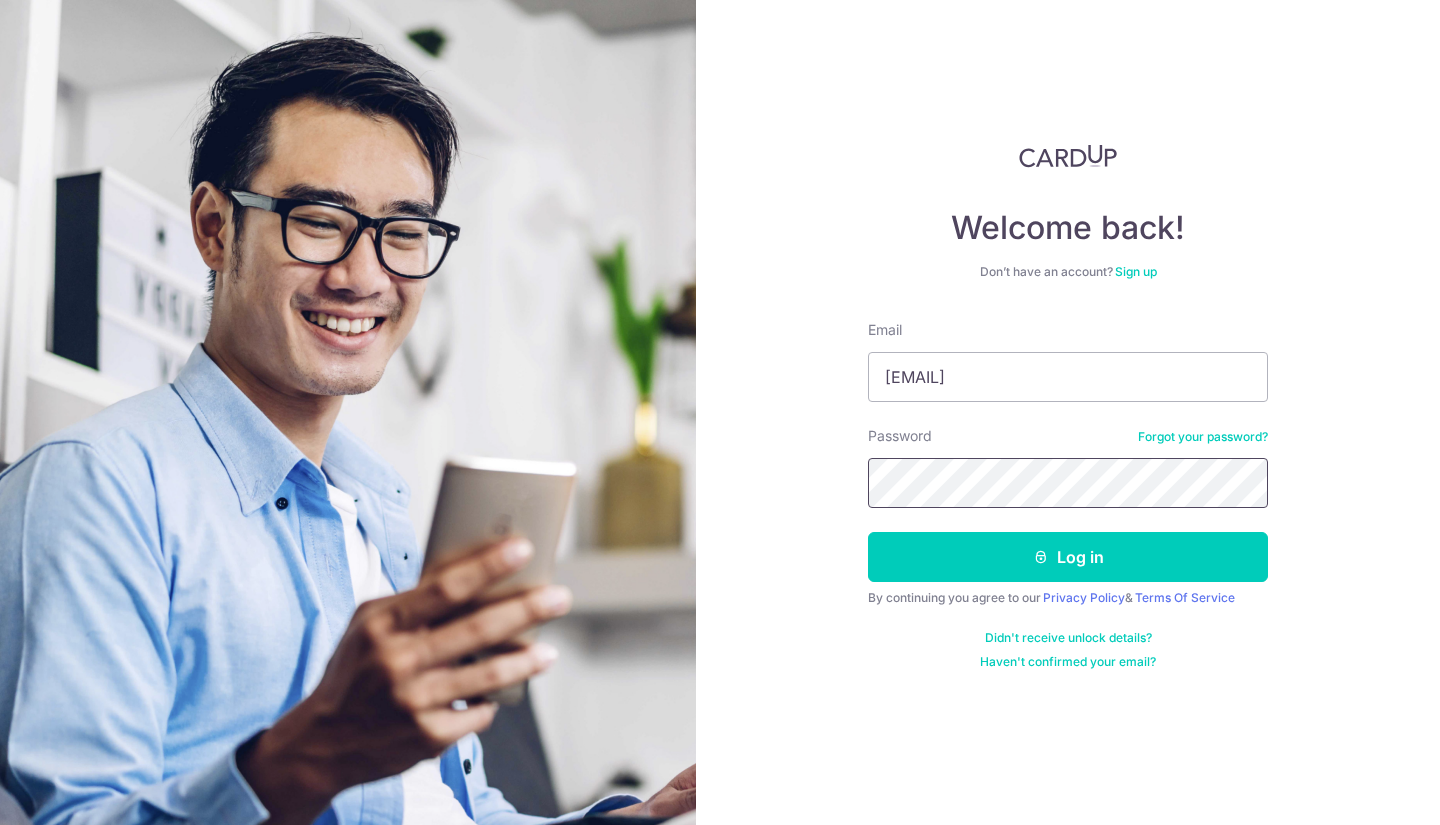 click on "Log in" at bounding box center (1068, 557) 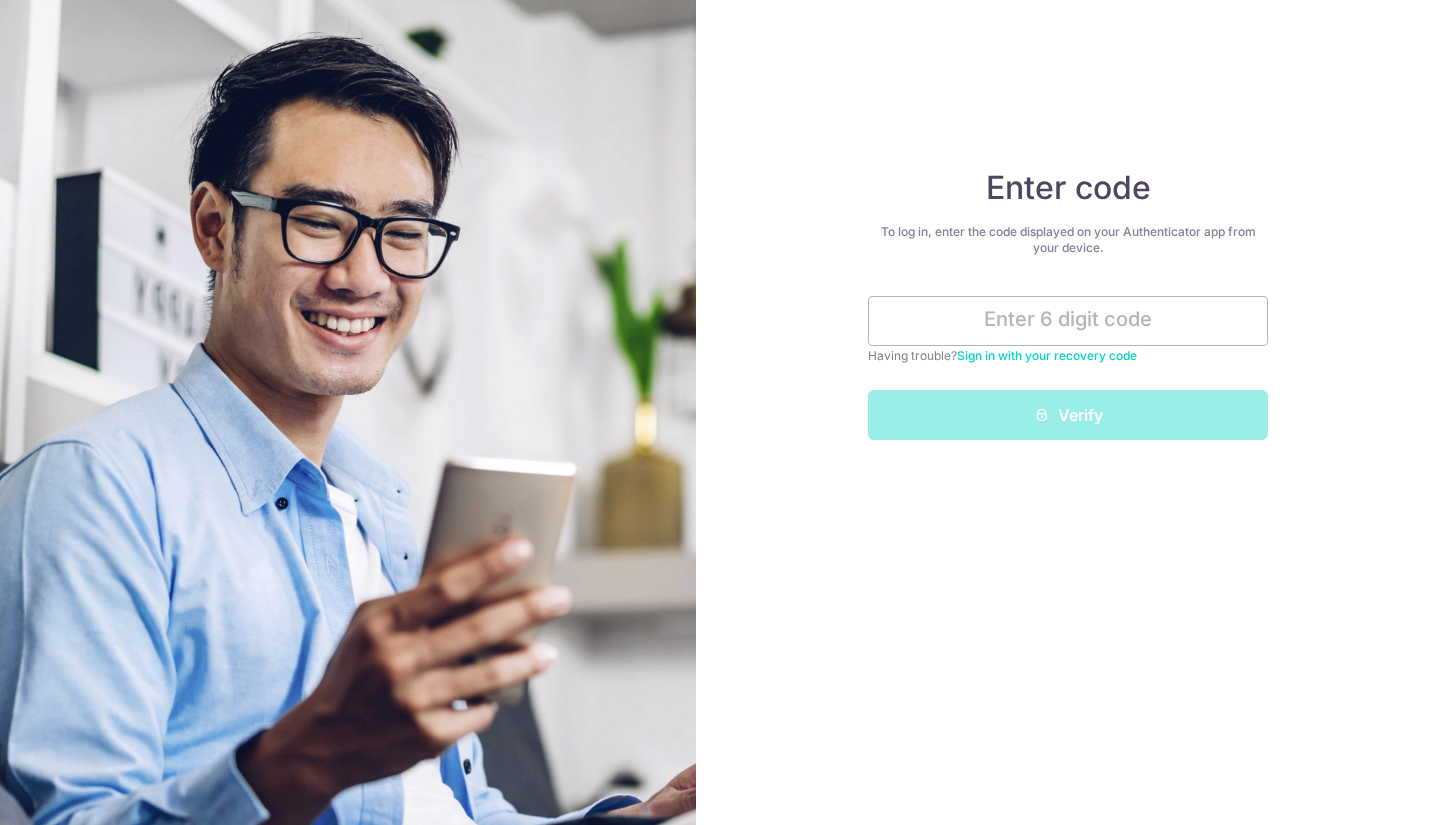 scroll, scrollTop: 0, scrollLeft: 0, axis: both 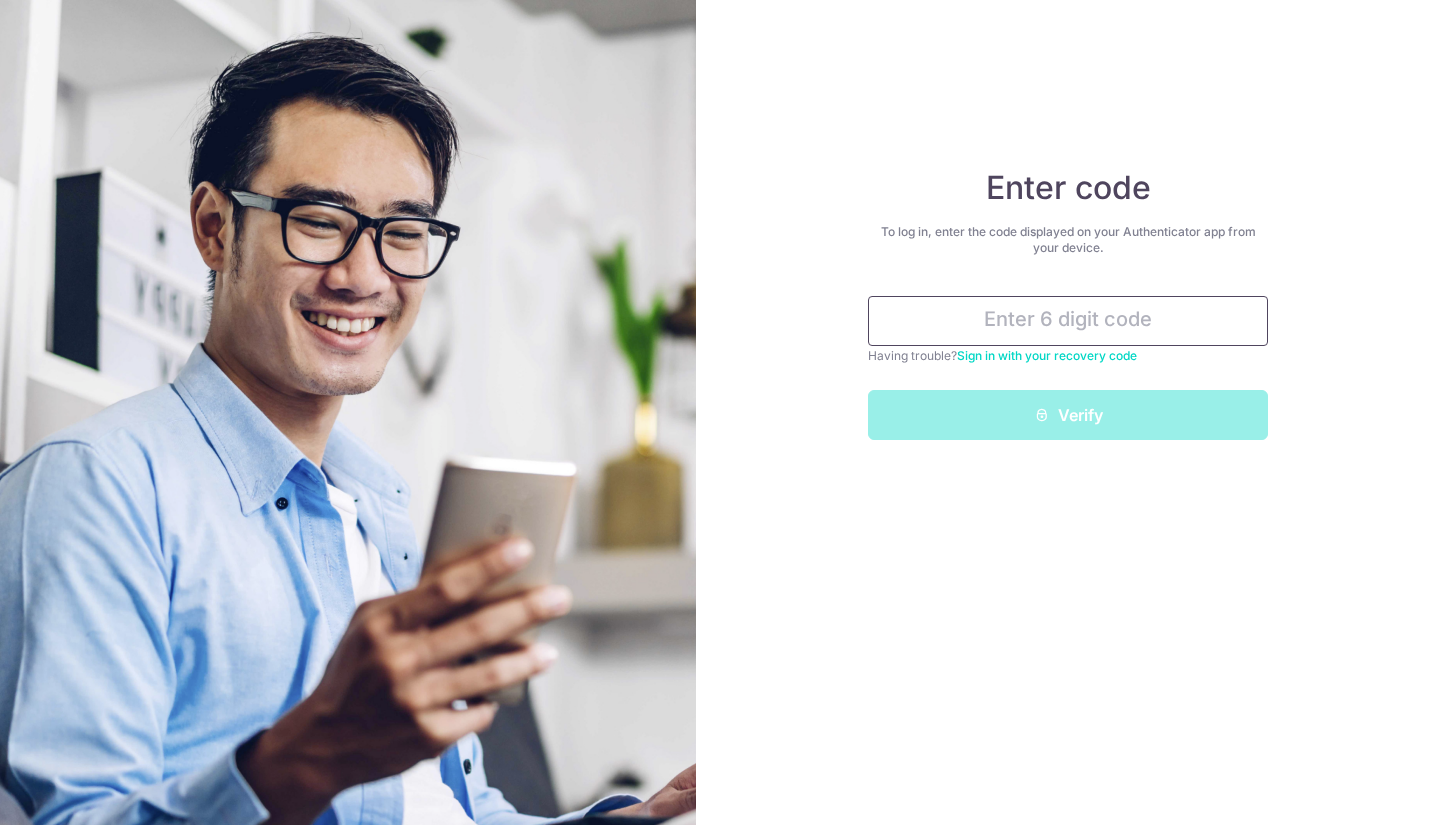click at bounding box center [1068, 321] 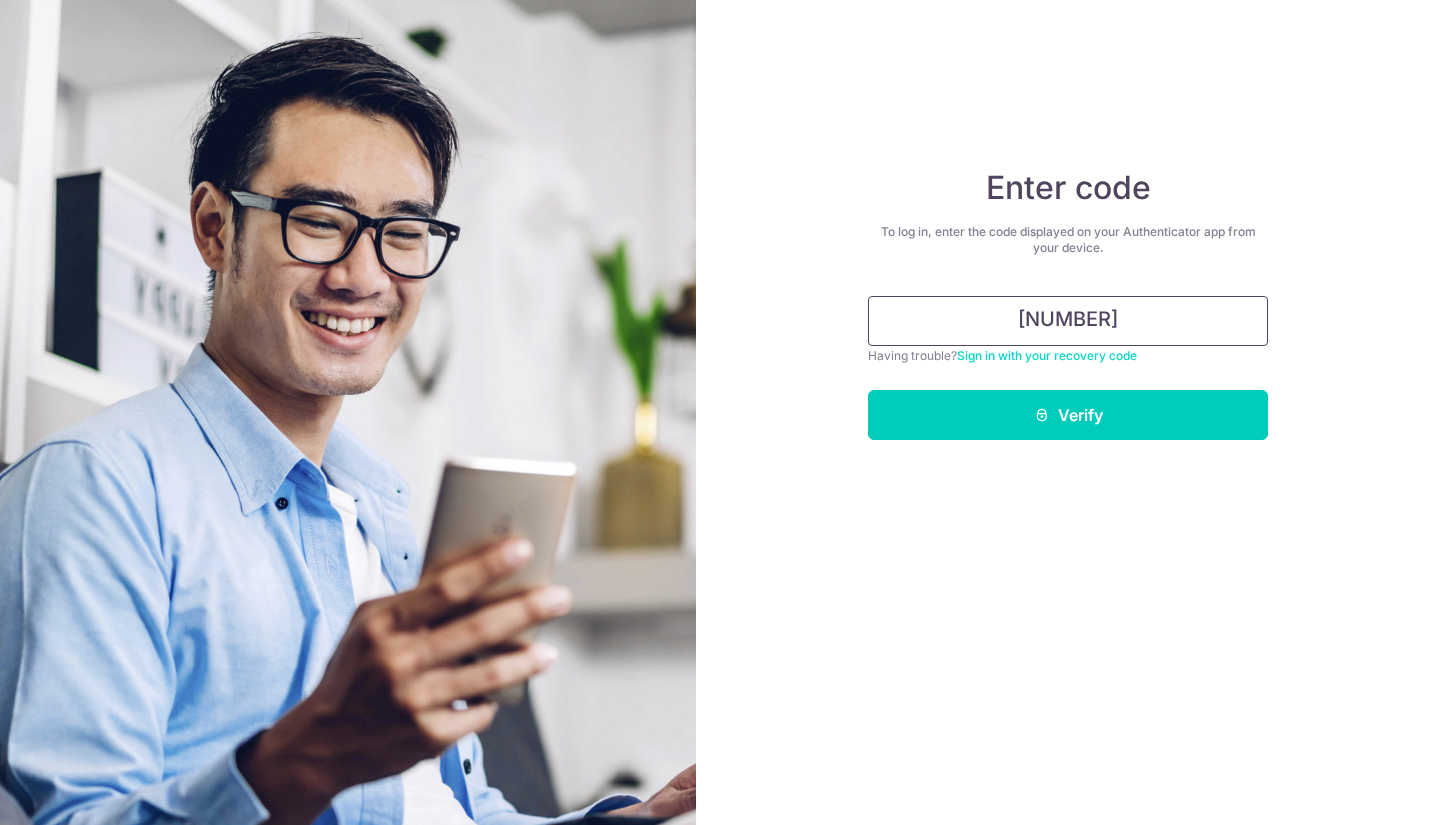 type on "559605" 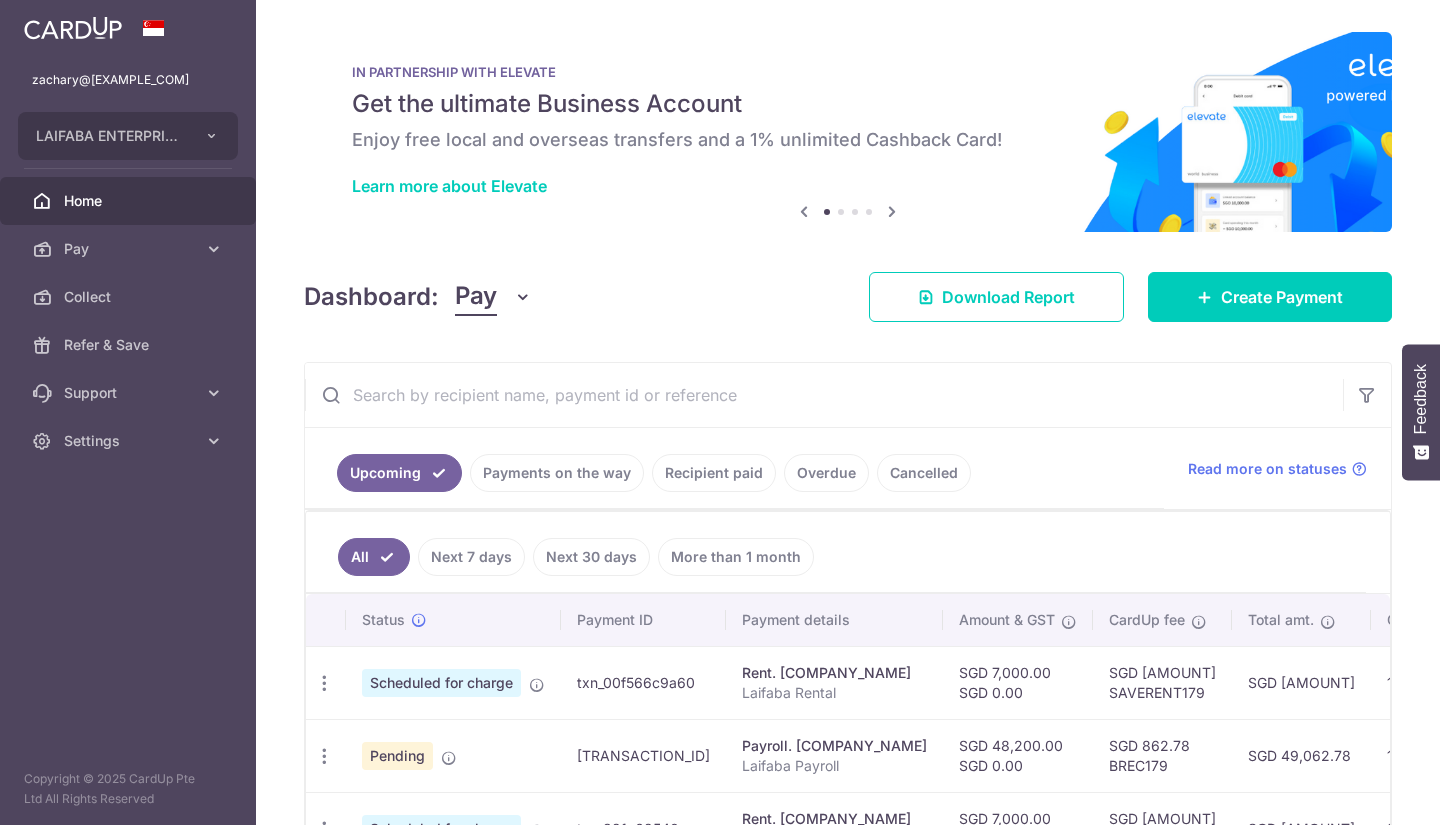 scroll, scrollTop: 0, scrollLeft: 0, axis: both 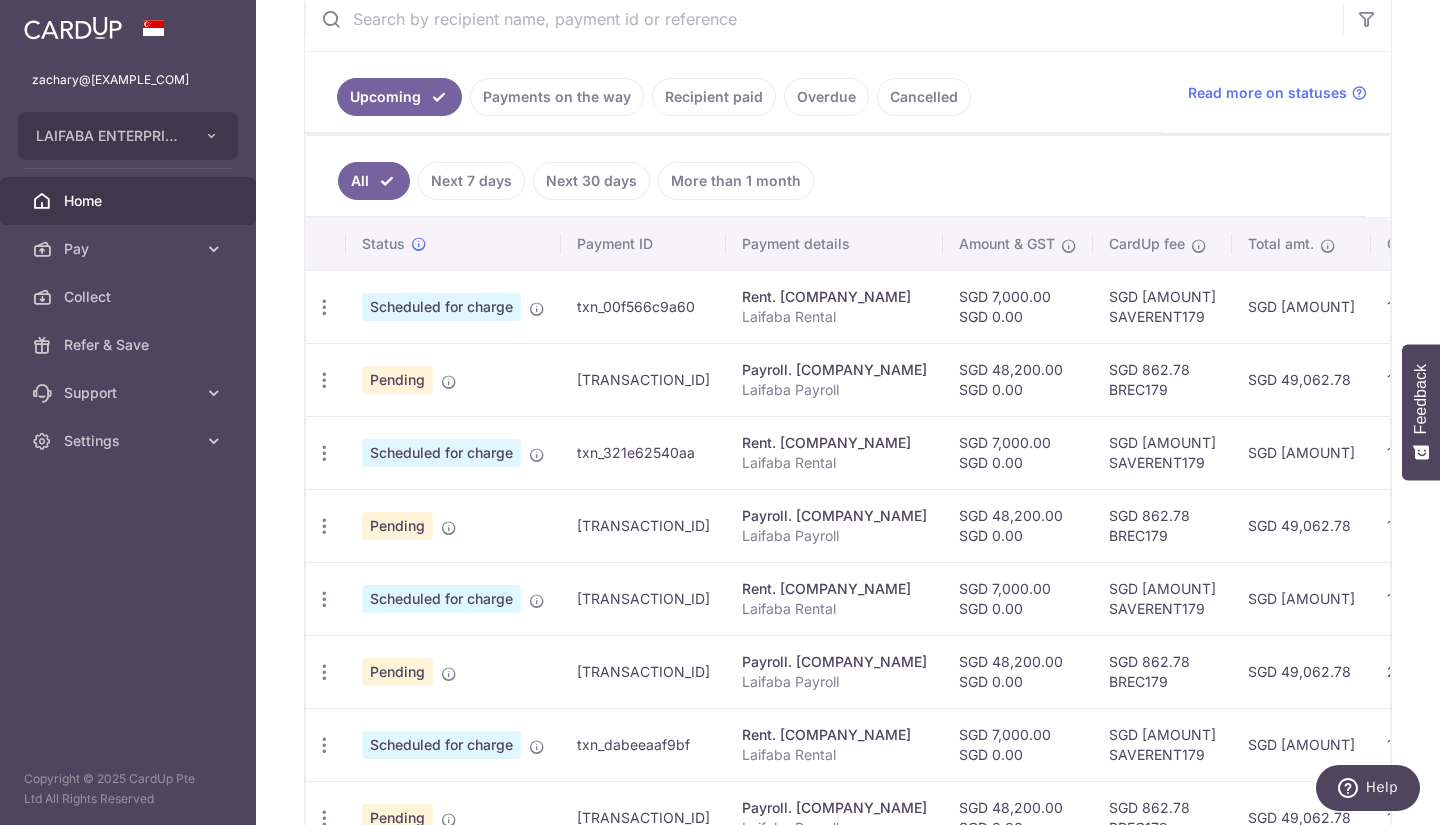 click on "Payments on the way" at bounding box center [557, 97] 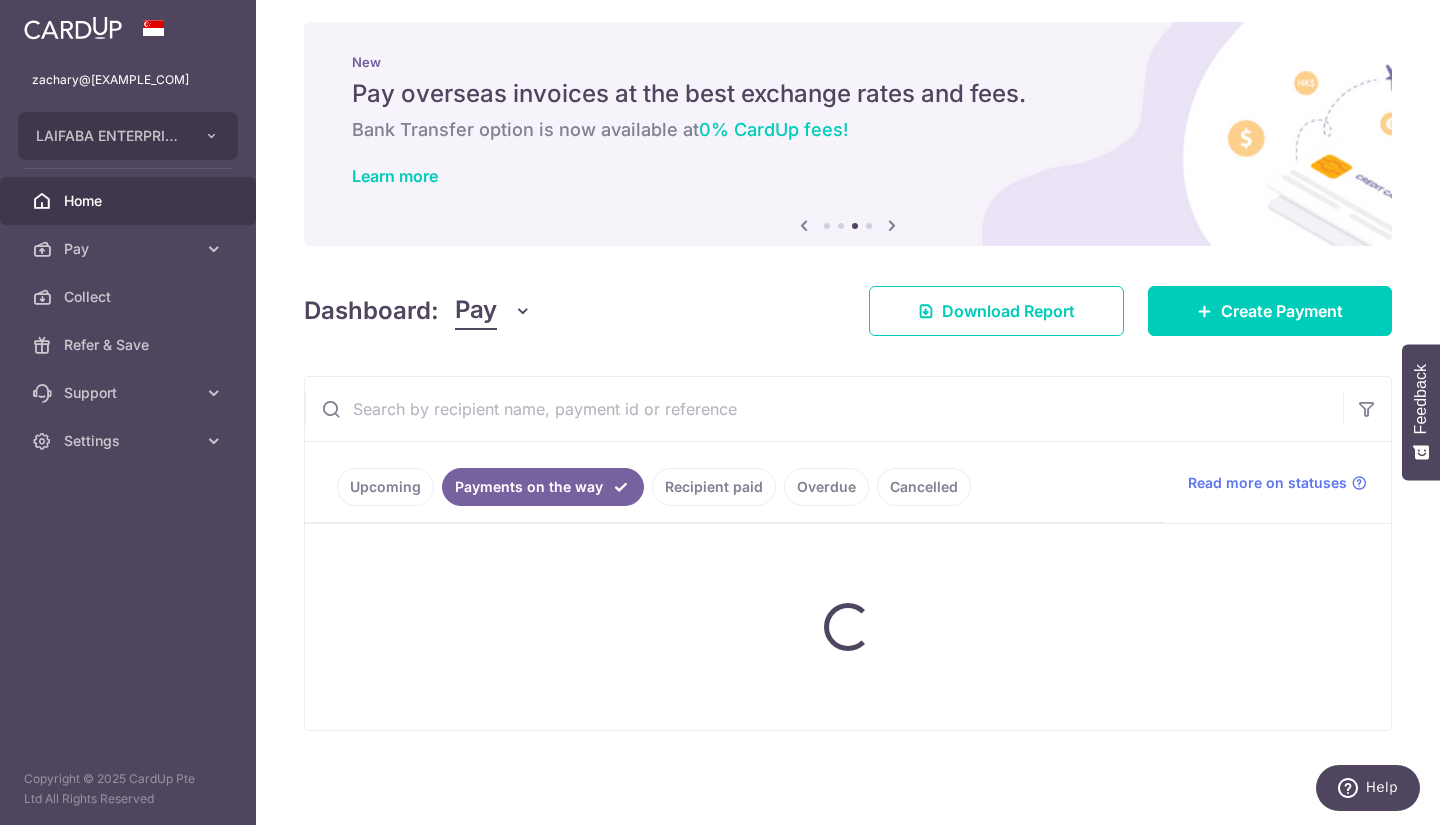 scroll, scrollTop: 77, scrollLeft: 0, axis: vertical 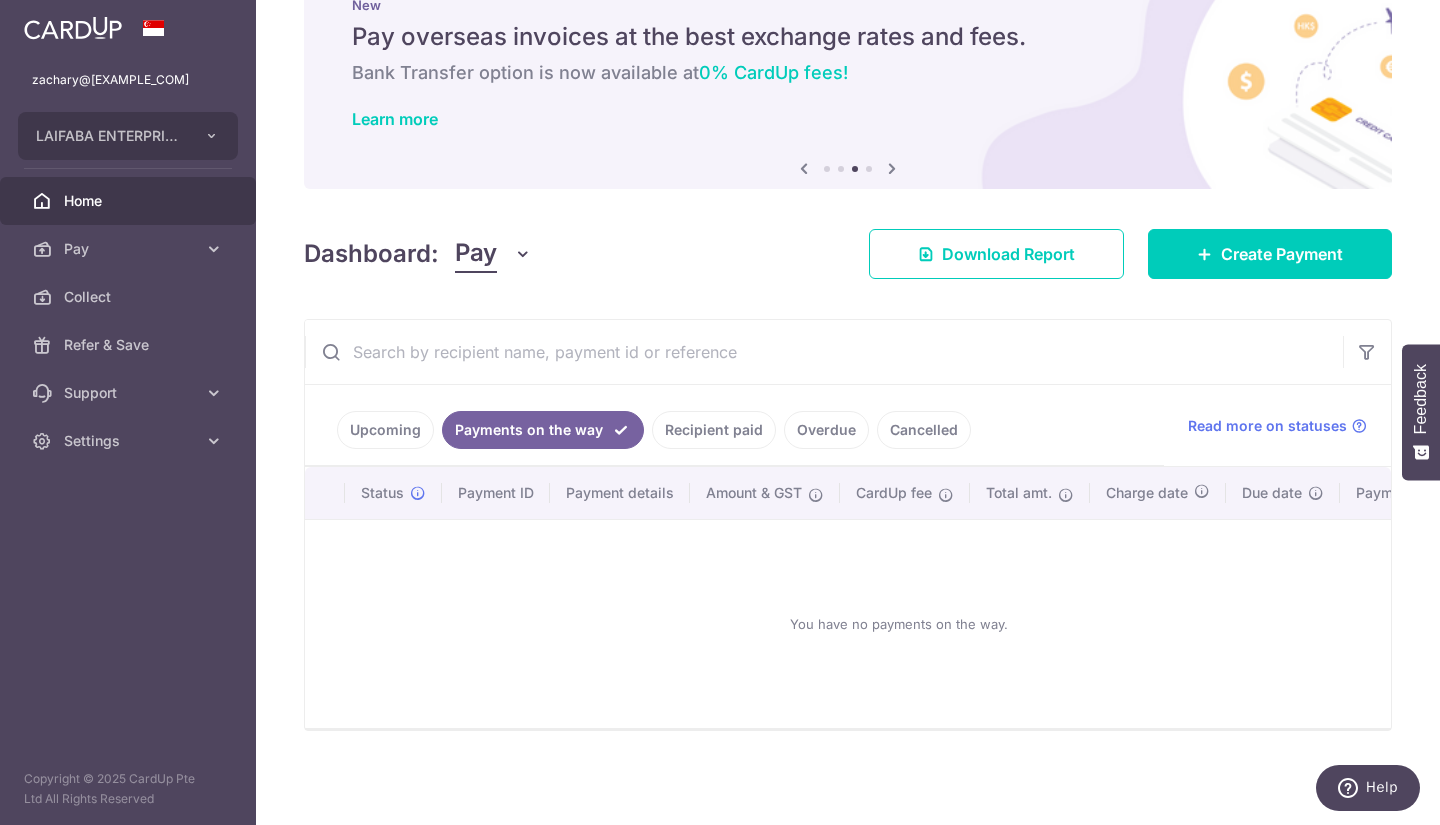 click on "Recipient paid" at bounding box center [714, 430] 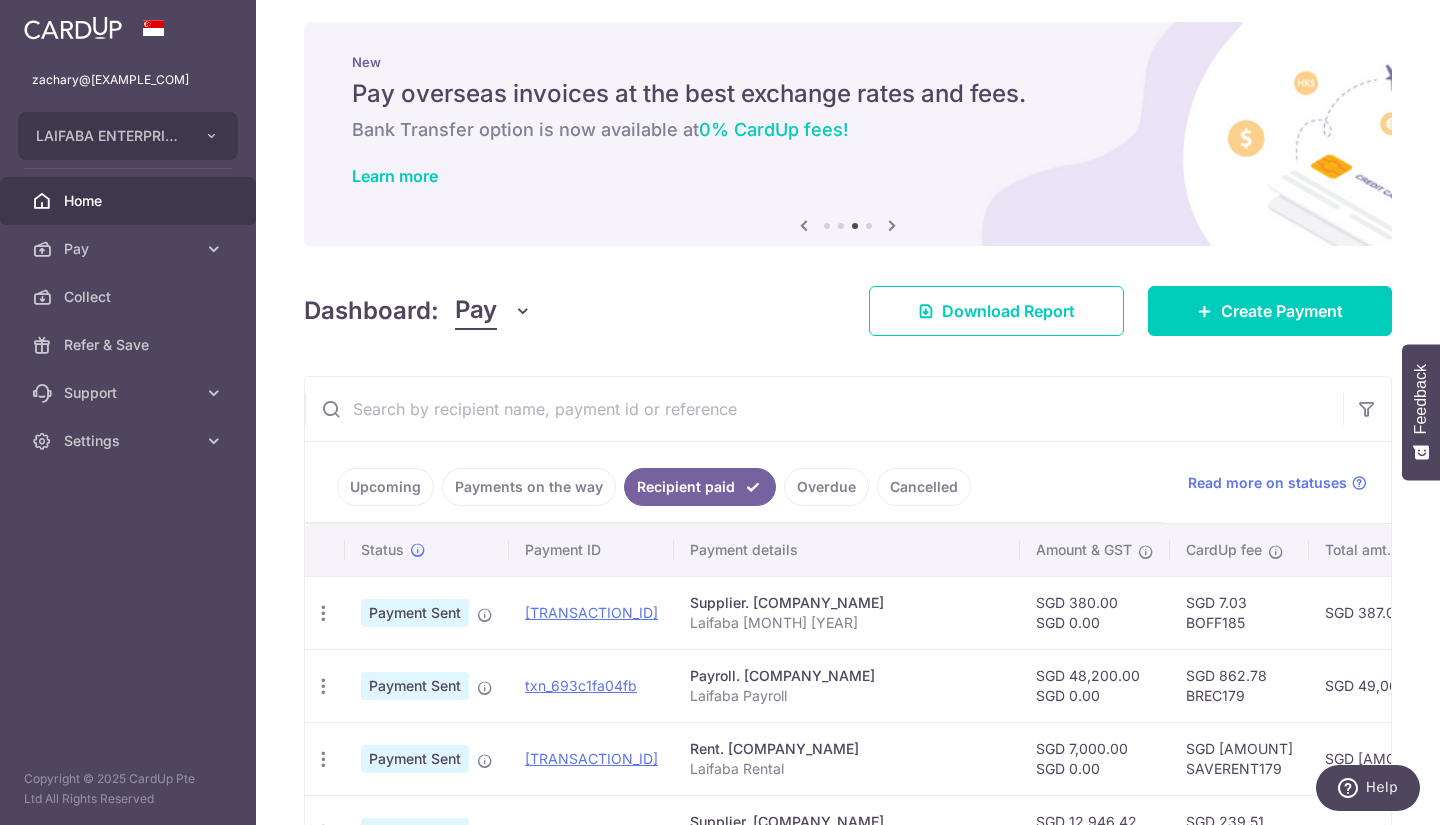 scroll, scrollTop: 400, scrollLeft: 0, axis: vertical 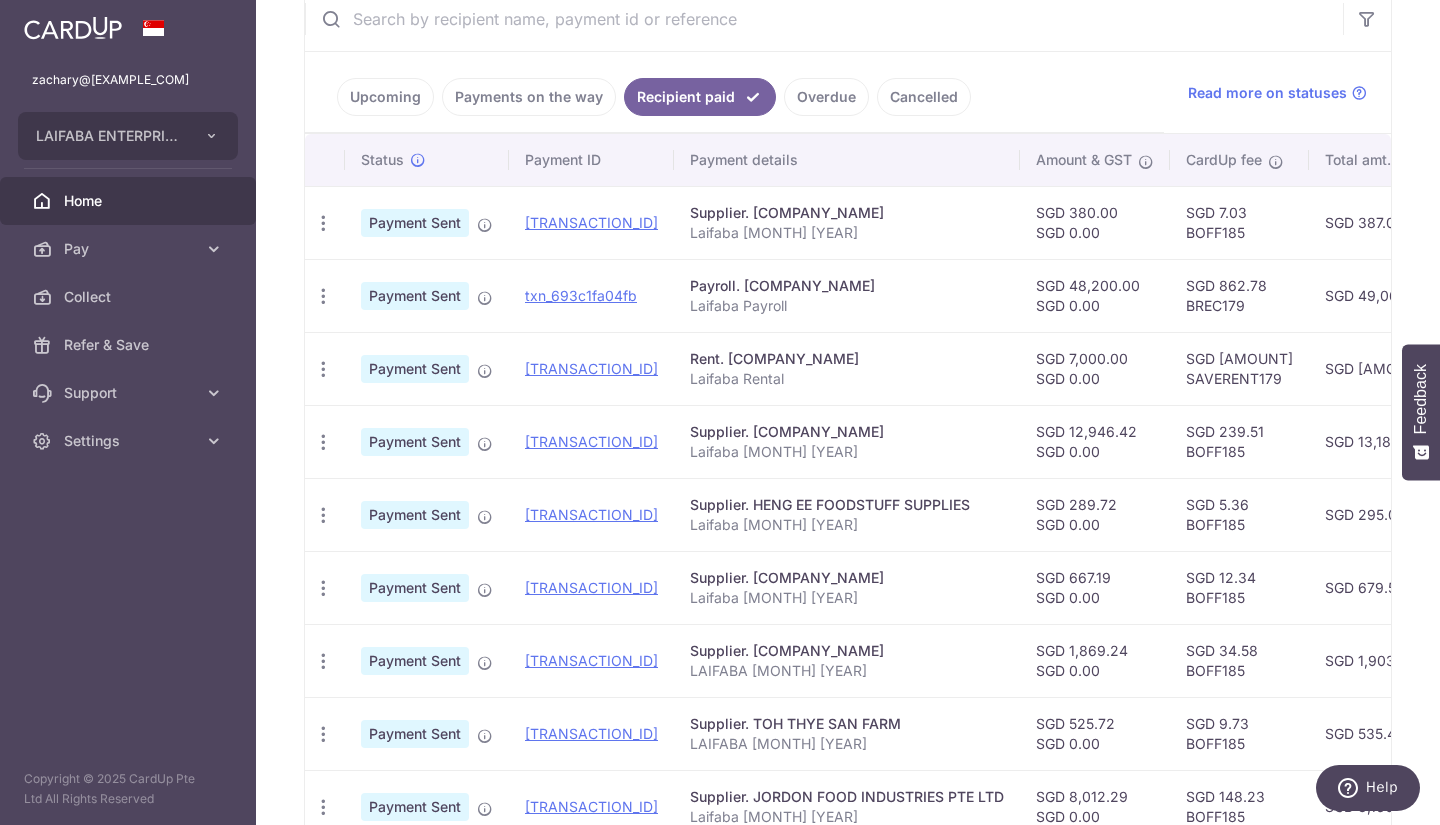 click on "Upcoming" at bounding box center [385, 97] 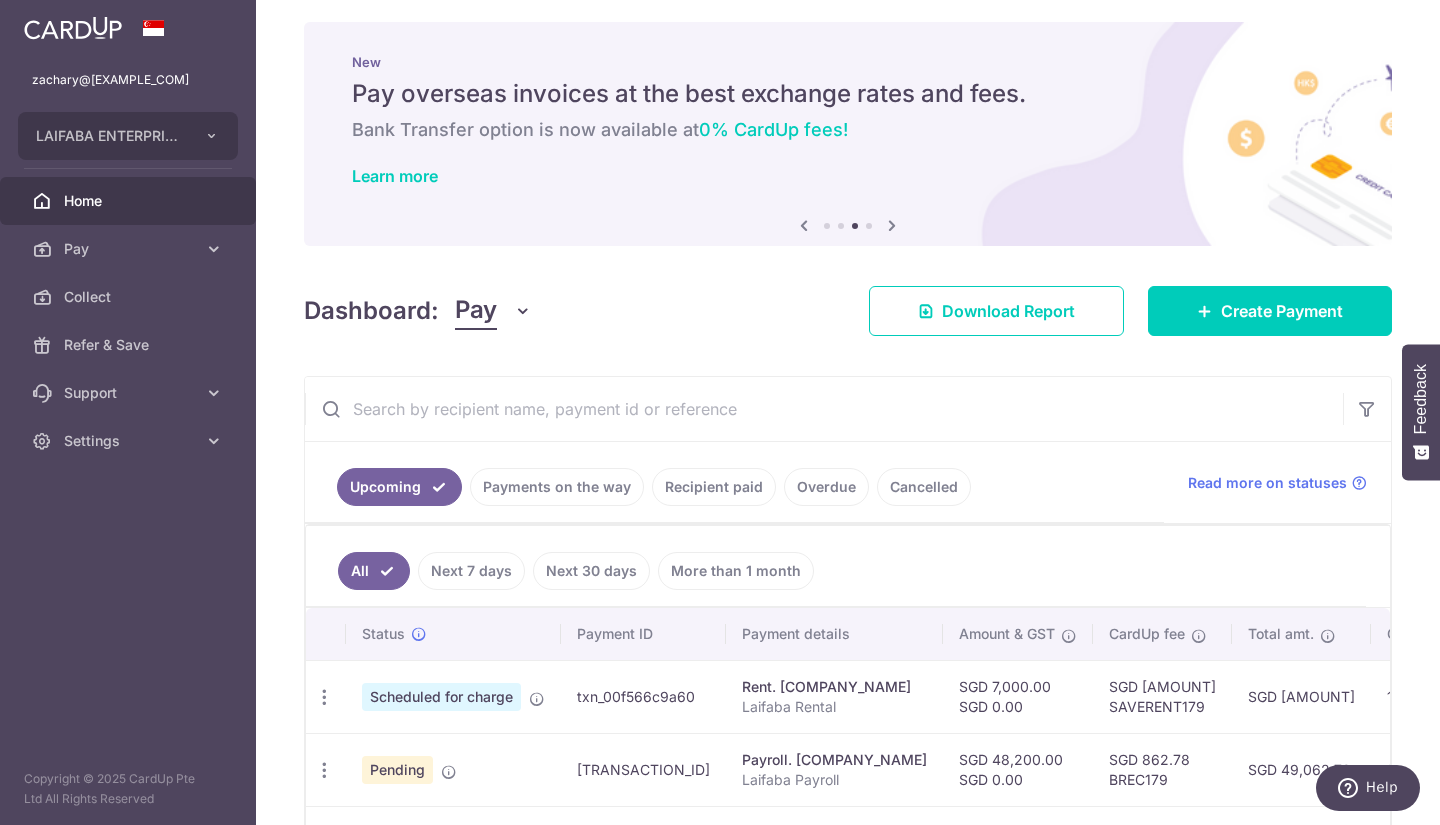 scroll, scrollTop: 400, scrollLeft: 0, axis: vertical 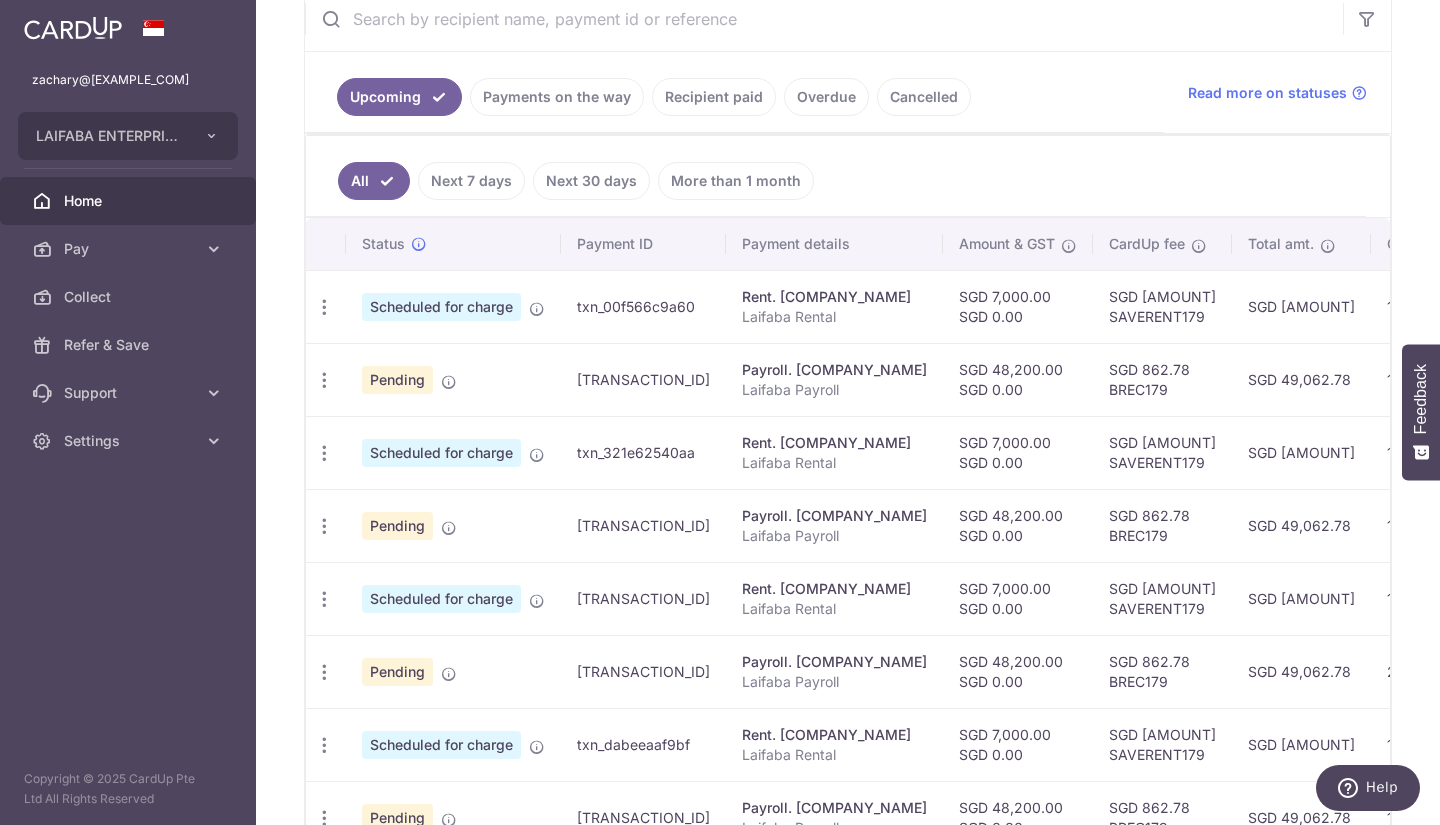 drag, startPoint x: 1228, startPoint y: 428, endPoint x: 1421, endPoint y: 445, distance: 193.74725 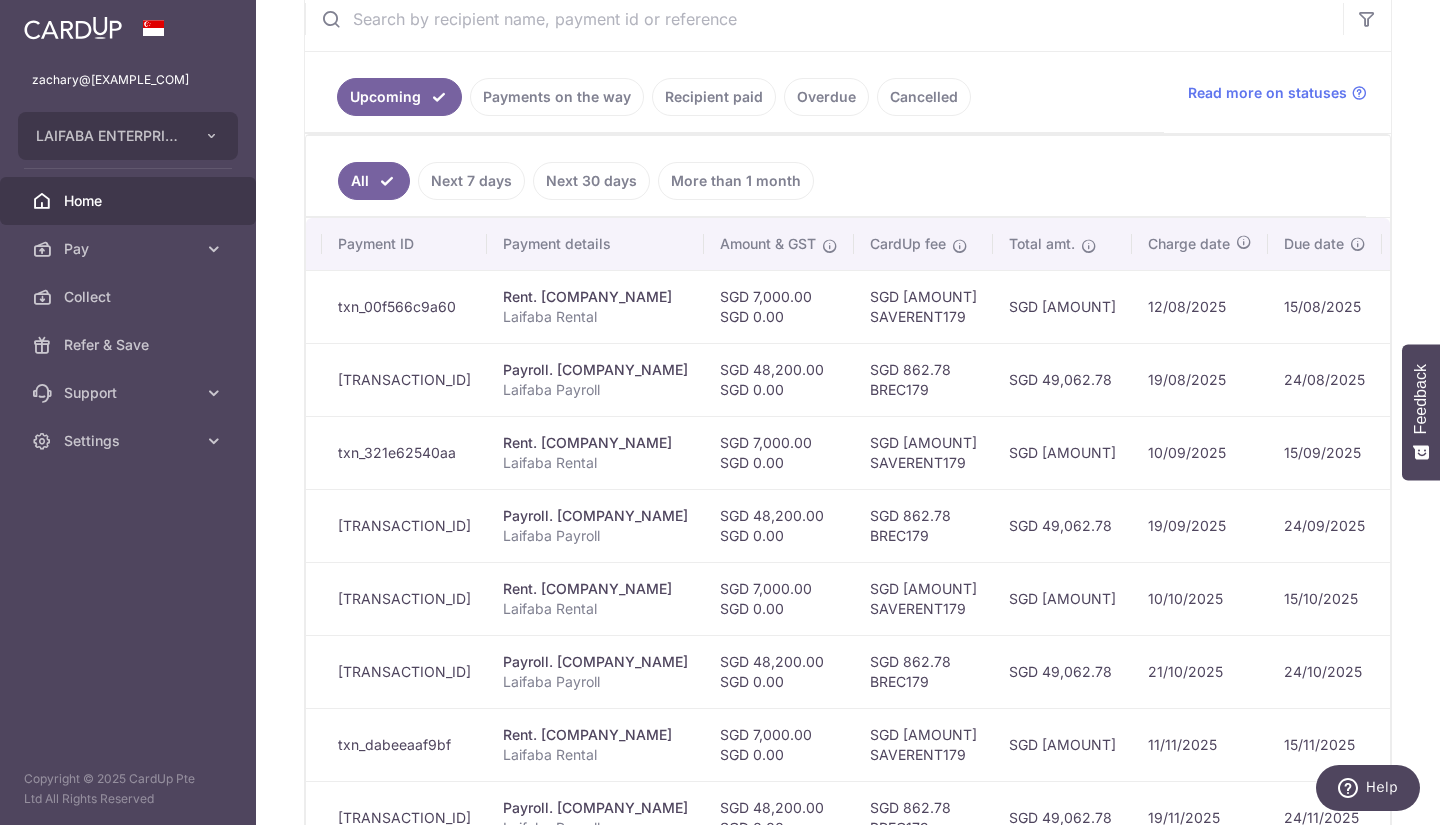 click on "SGD 49,062.78" at bounding box center [1062, 379] 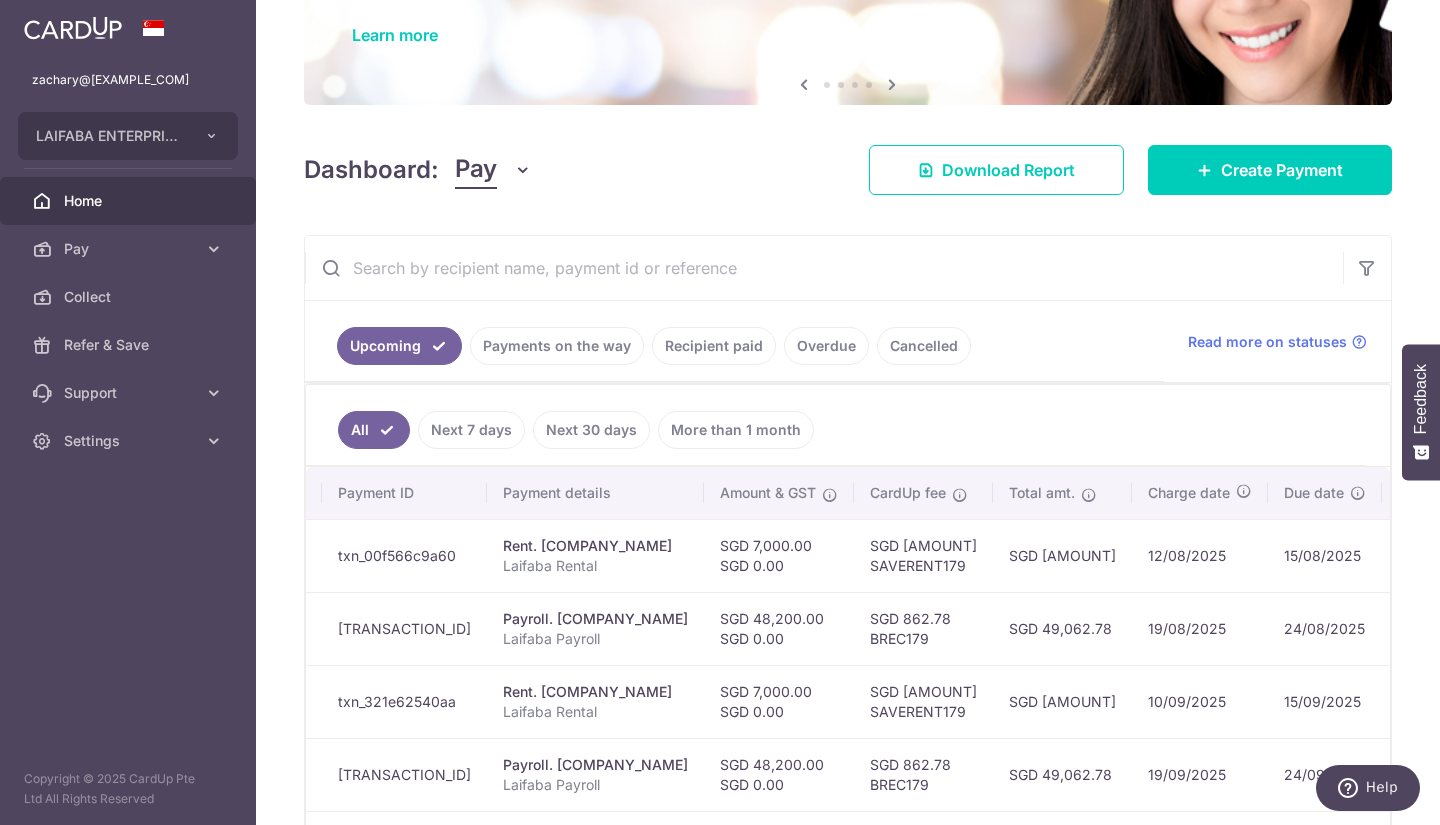 scroll, scrollTop: 0, scrollLeft: 0, axis: both 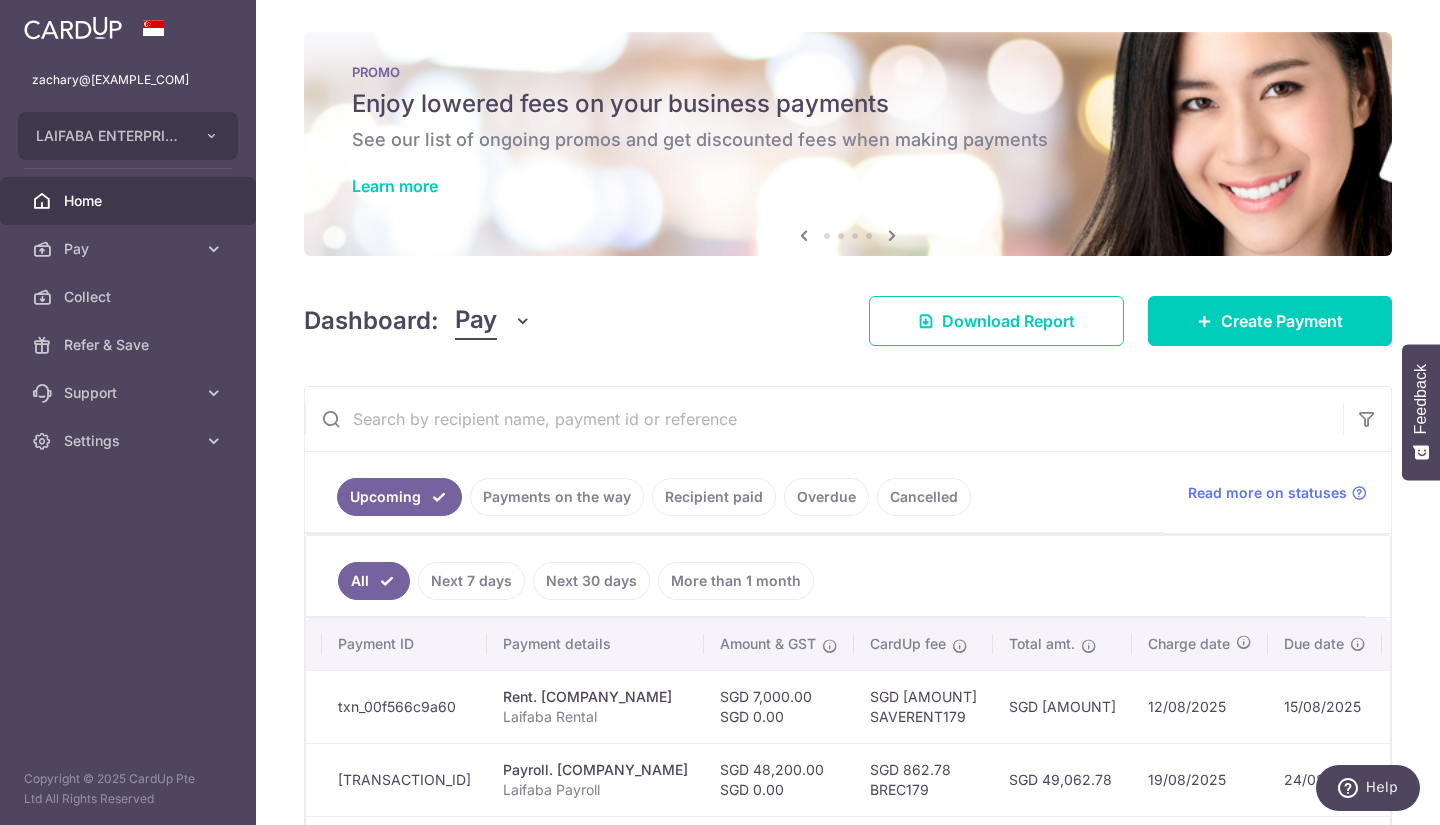 click on "Payments on the way" at bounding box center [557, 497] 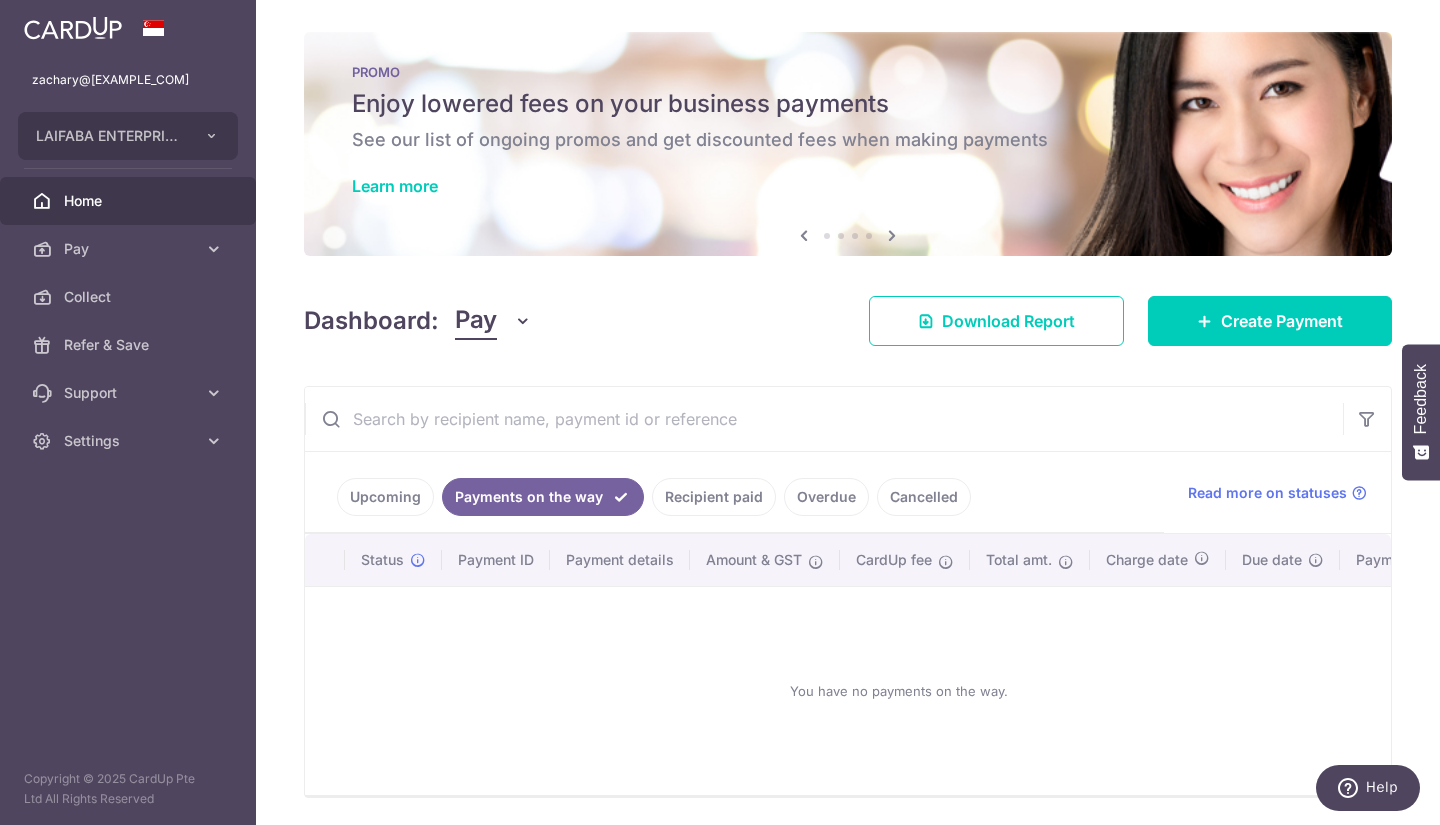 click on "Recipient paid" at bounding box center [714, 497] 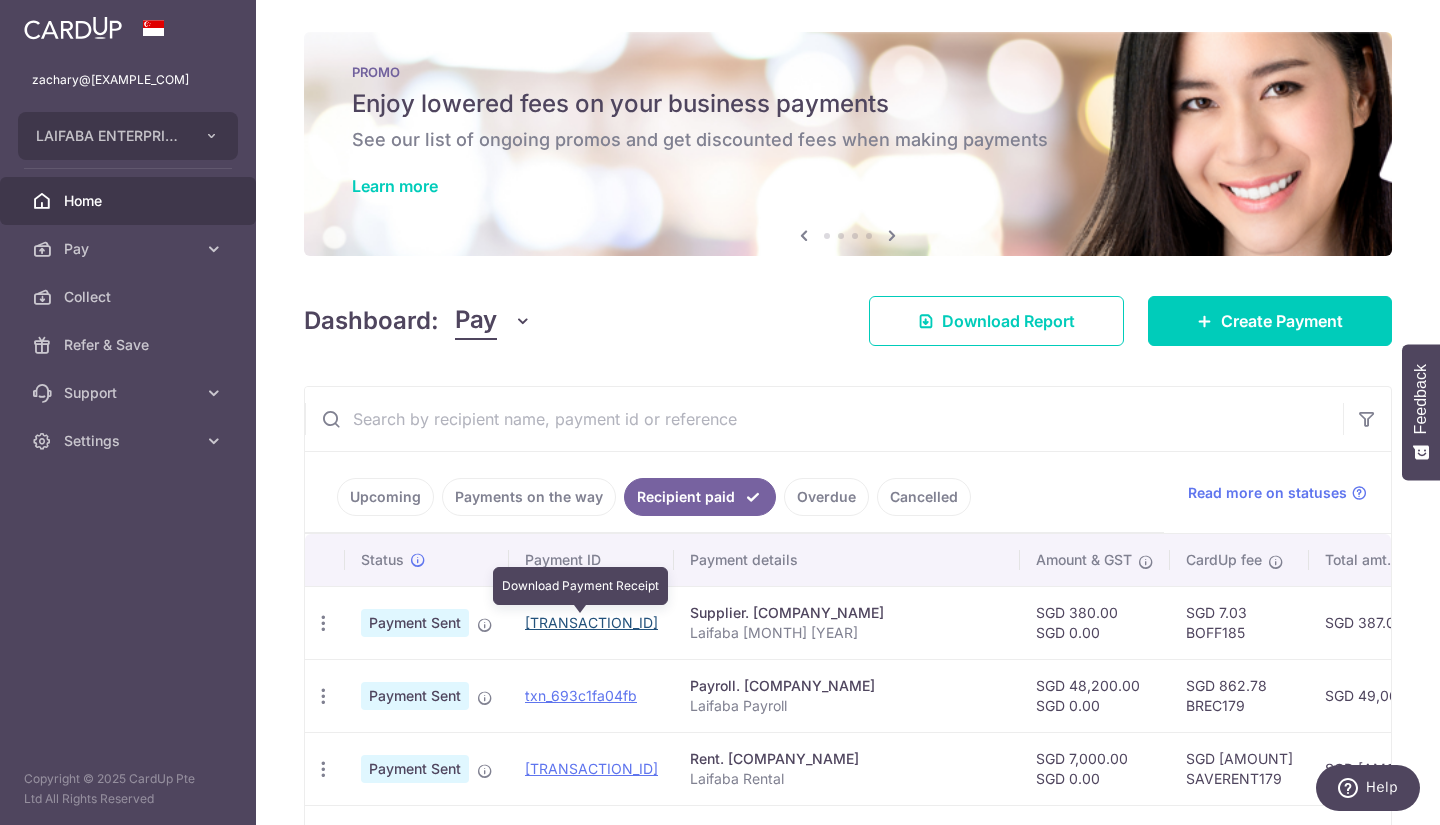 drag, startPoint x: 582, startPoint y: 624, endPoint x: 802, endPoint y: 92, distance: 575.69434 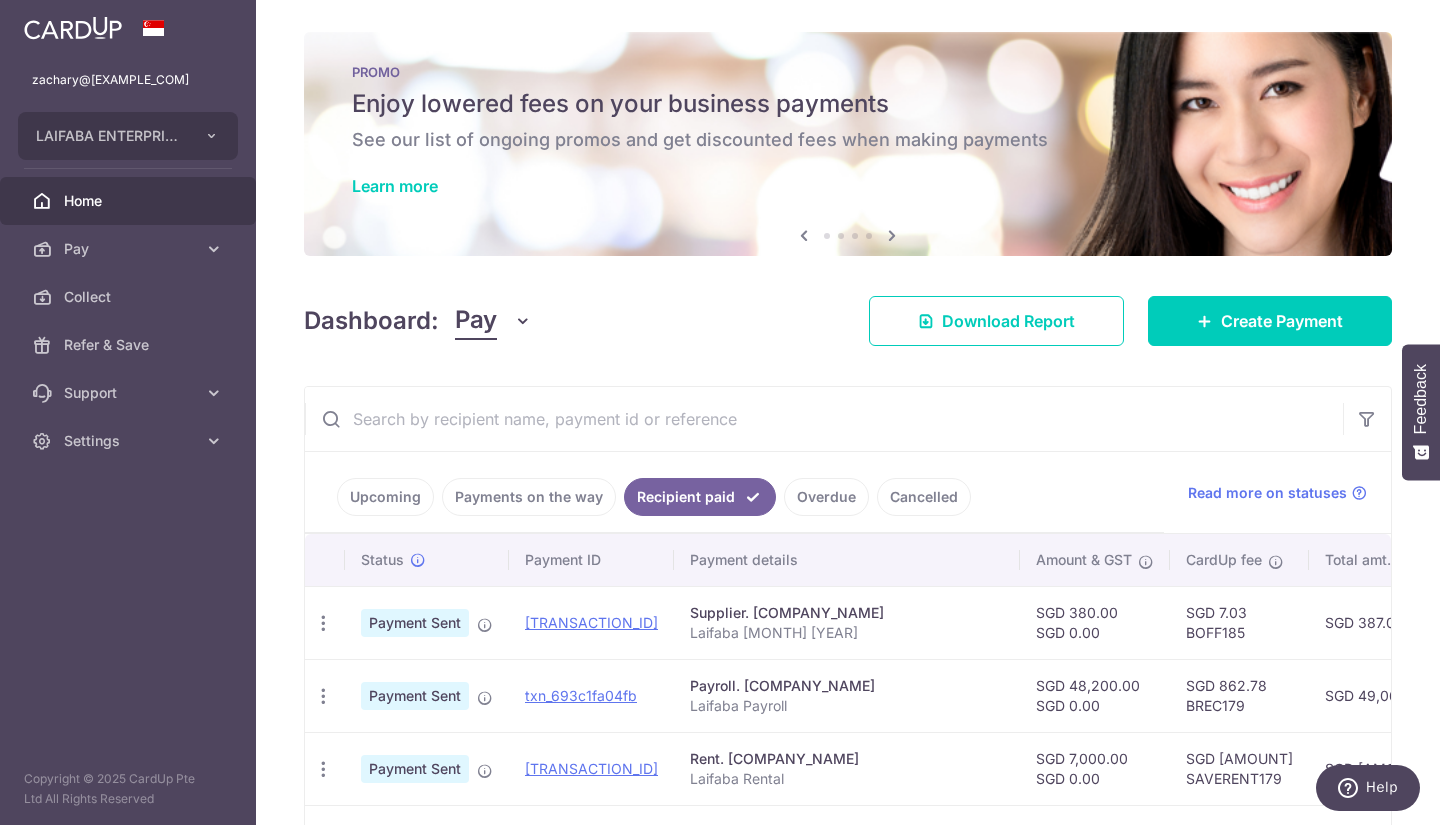 click on "Upcoming" at bounding box center [385, 497] 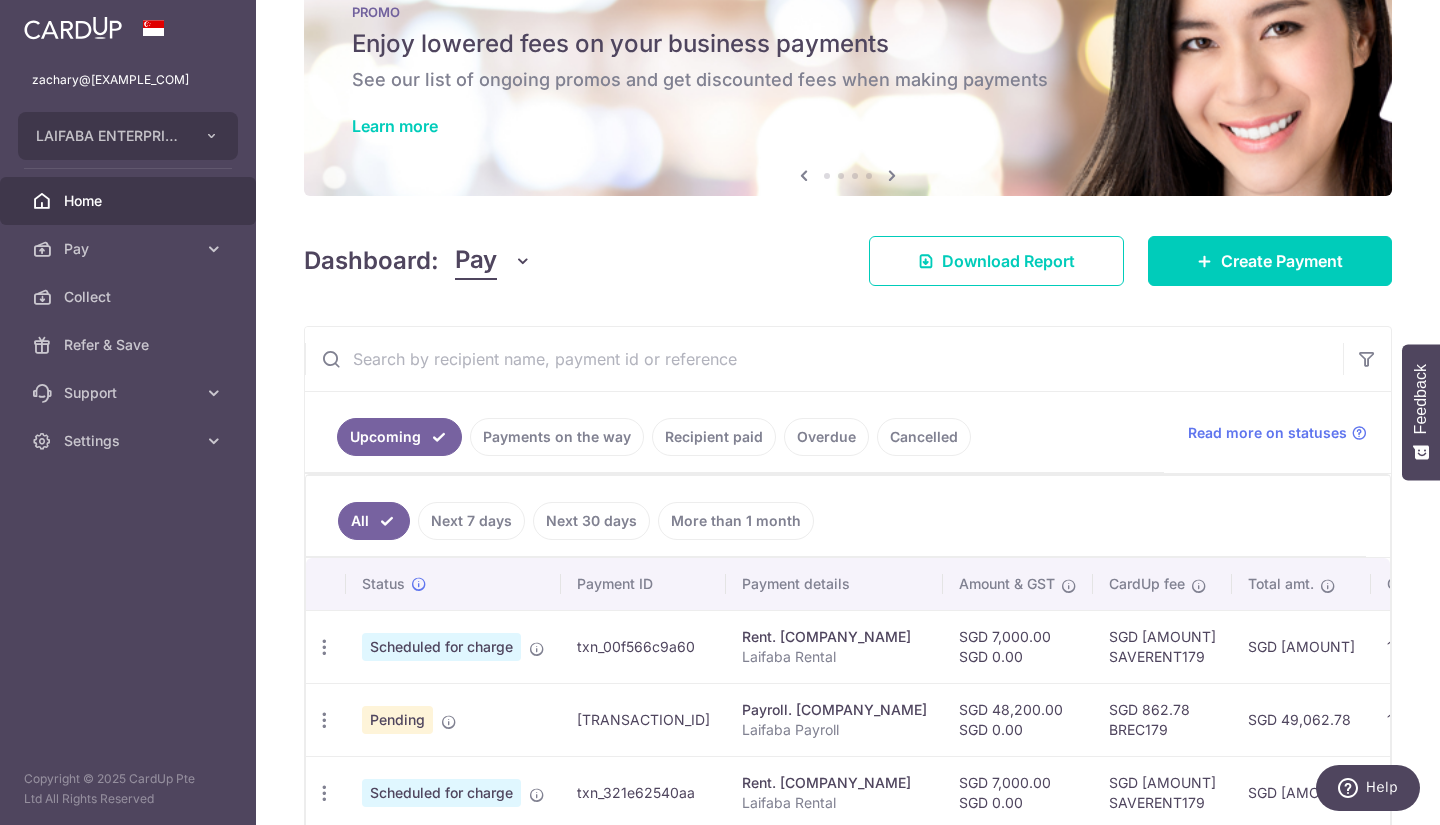 scroll, scrollTop: 83, scrollLeft: 0, axis: vertical 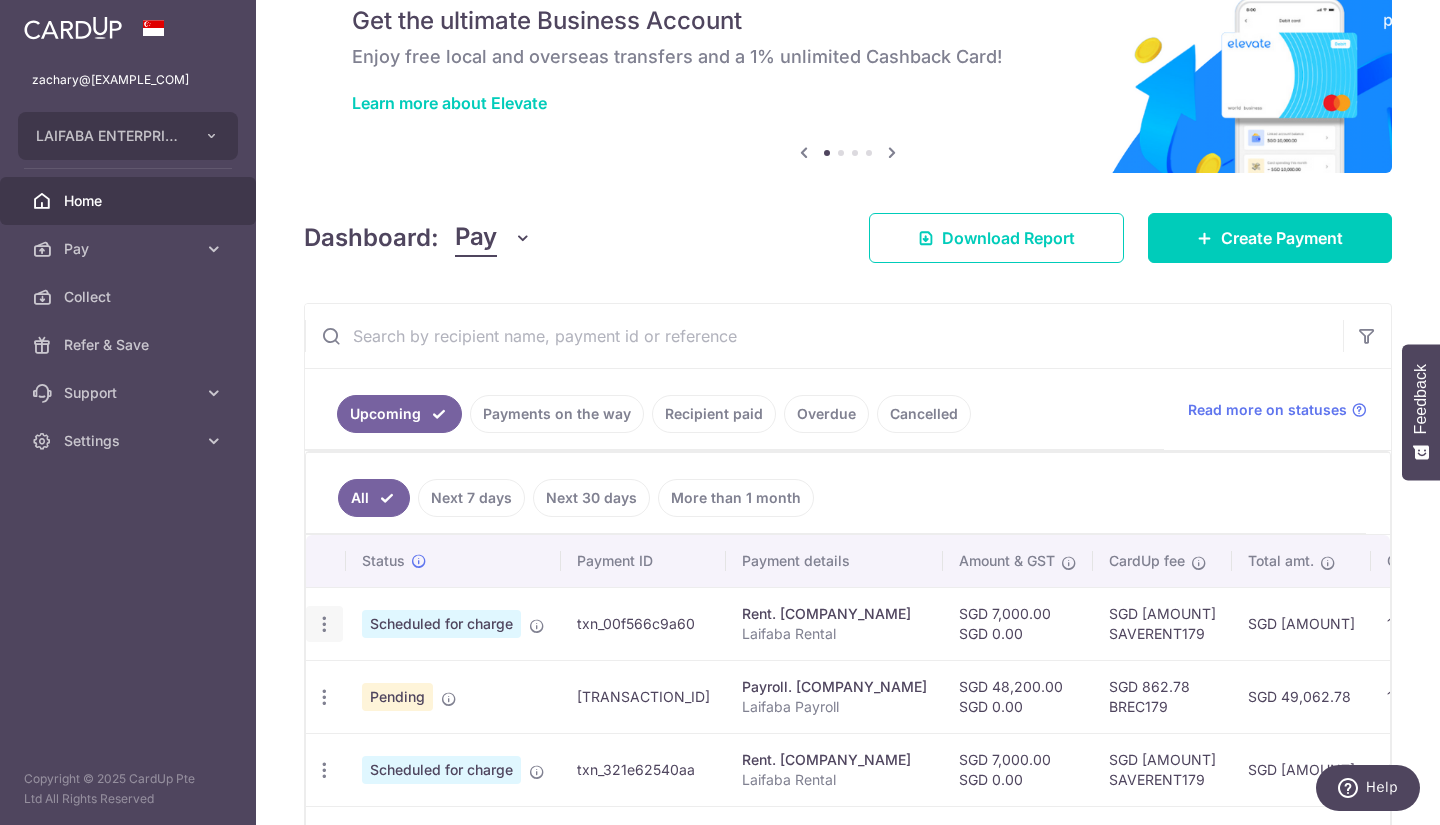 click at bounding box center [324, 624] 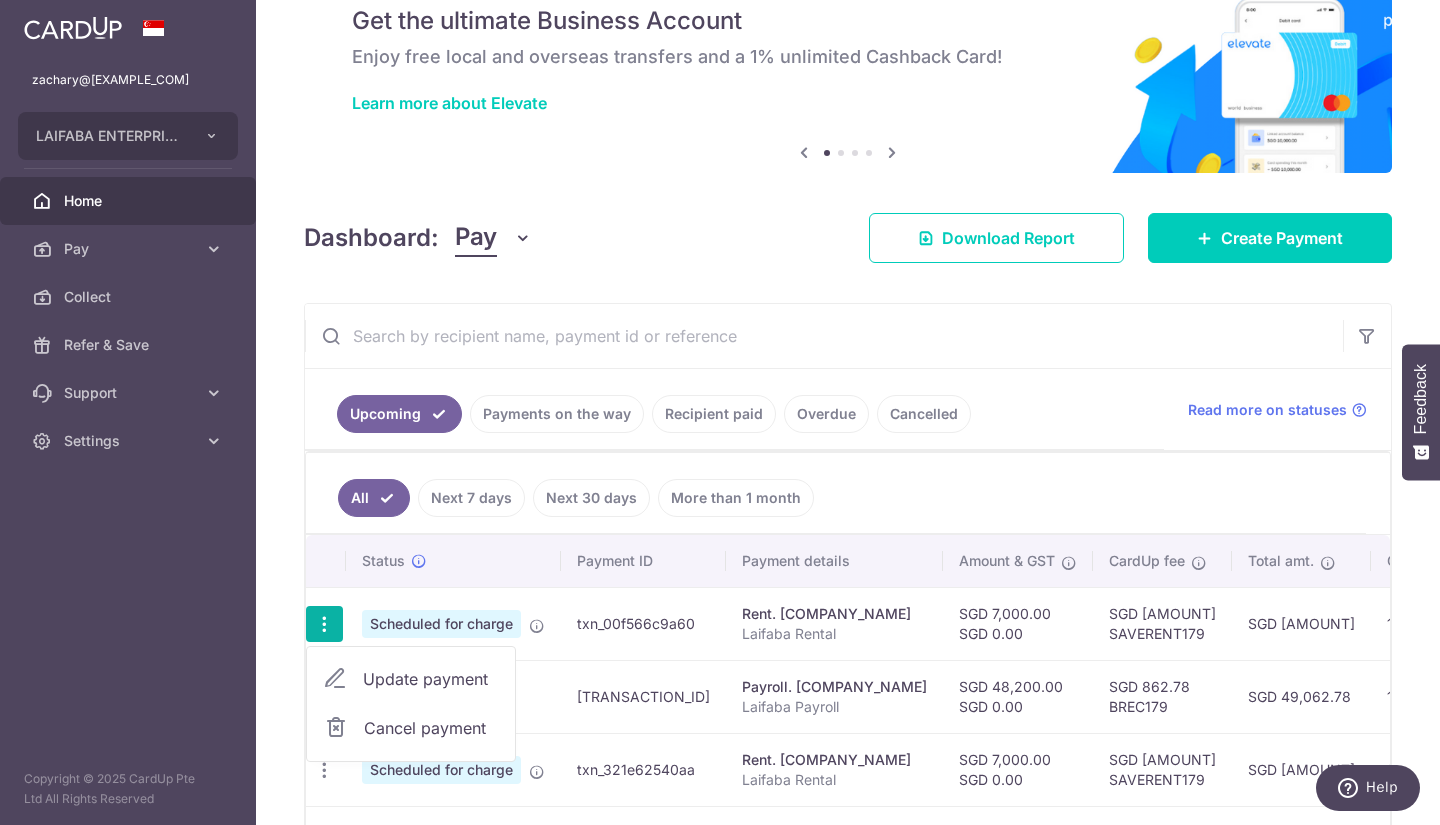 click on "zachary@[EXAMPLE_COM]
[COMPANY_NAME]
Add new company
[COMPANY_NAME]
Home
Pay
Payments
Recipients
Invoices
Cards
Collect
Refer & Save
Support
FAQ
Contact Us
Settings
Account
Logout
Copyright © [YEAR] [COMPANY_NAME] All Rights Reserved" at bounding box center [128, 412] 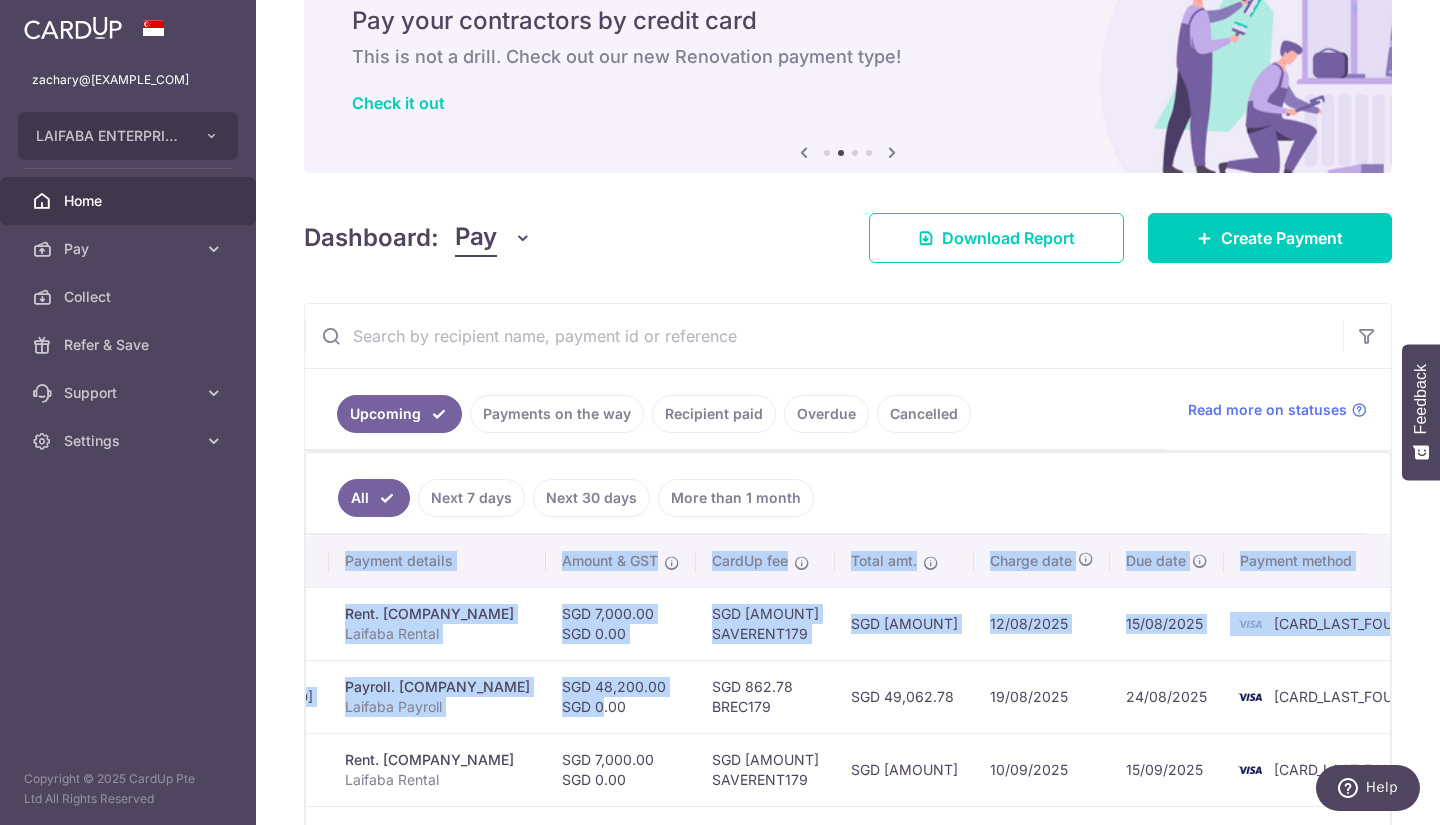 scroll, scrollTop: 0, scrollLeft: 462, axis: horizontal 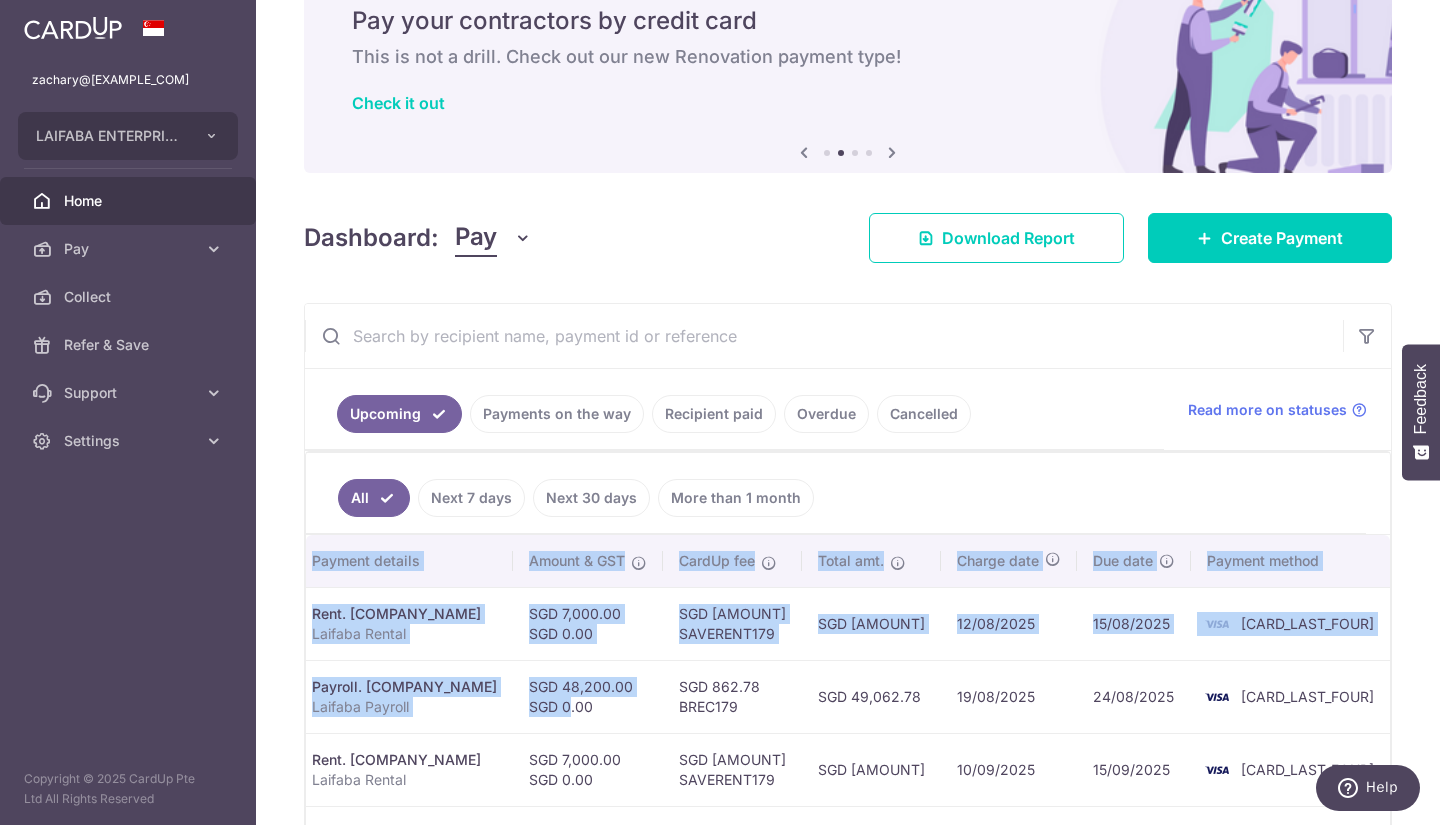 drag, startPoint x: 1034, startPoint y: 715, endPoint x: 1439, endPoint y: 692, distance: 405.65256 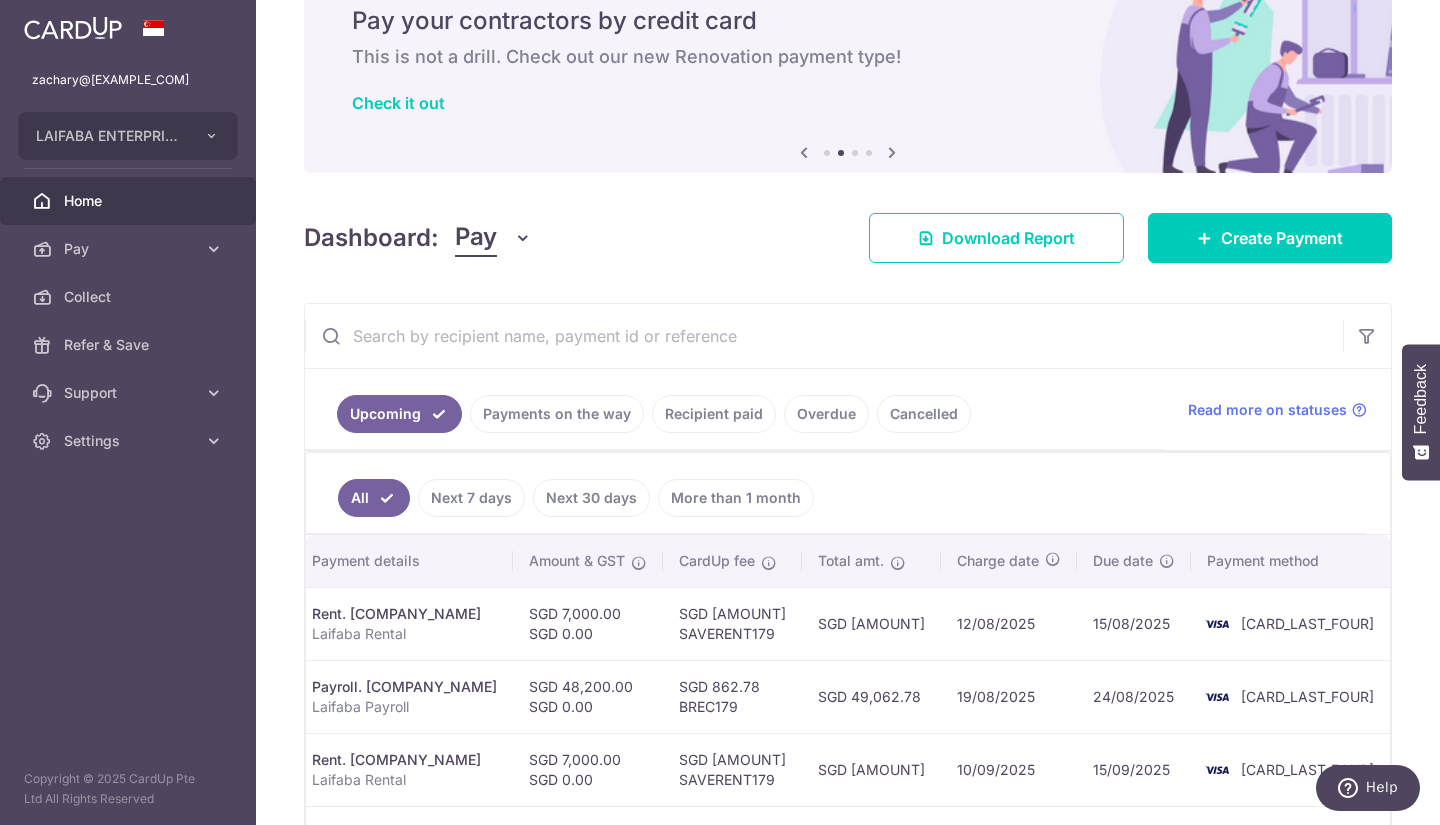 click on "12/08/2025" at bounding box center [1009, 623] 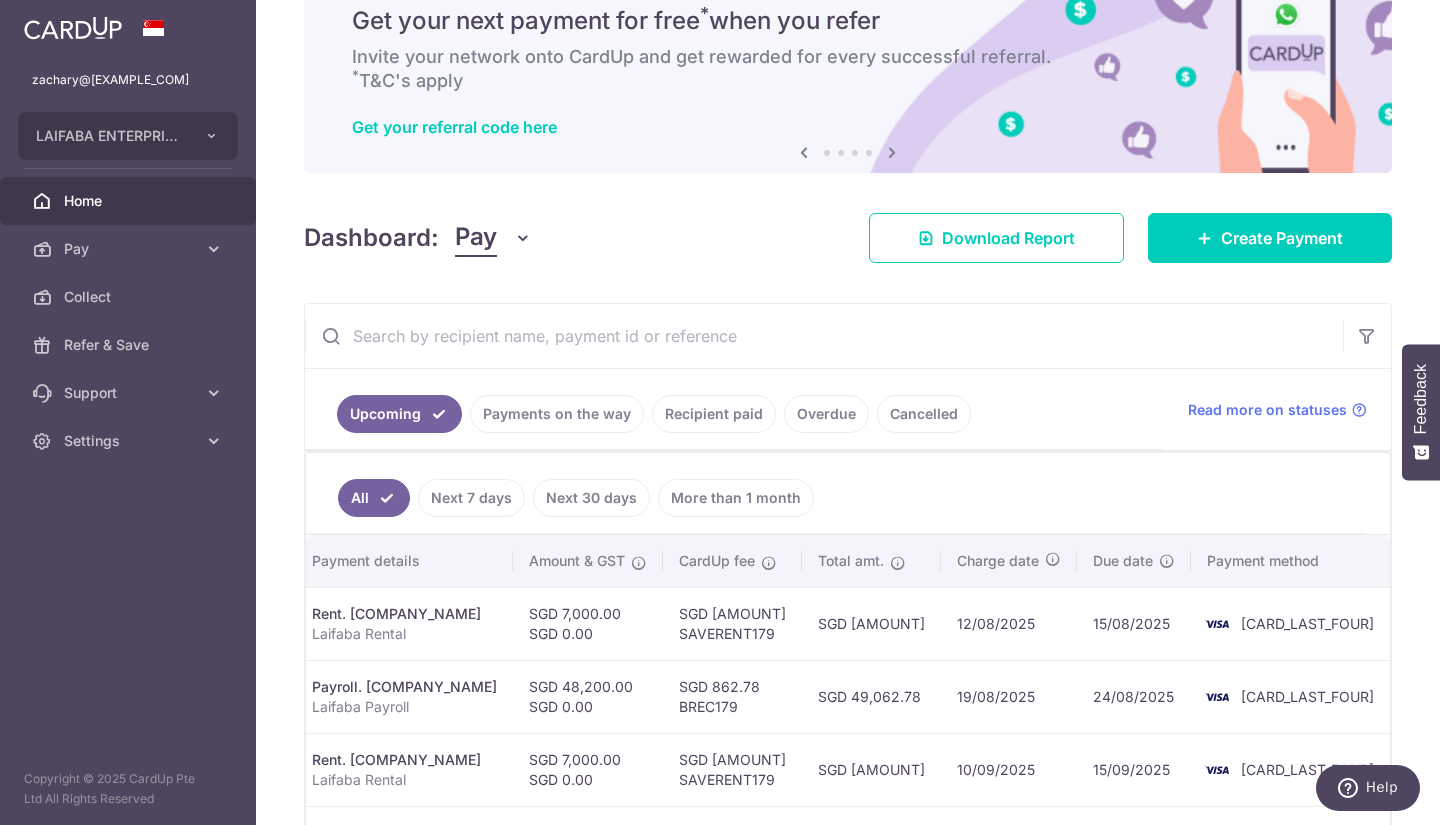 click on "Recipient paid" at bounding box center [714, 414] 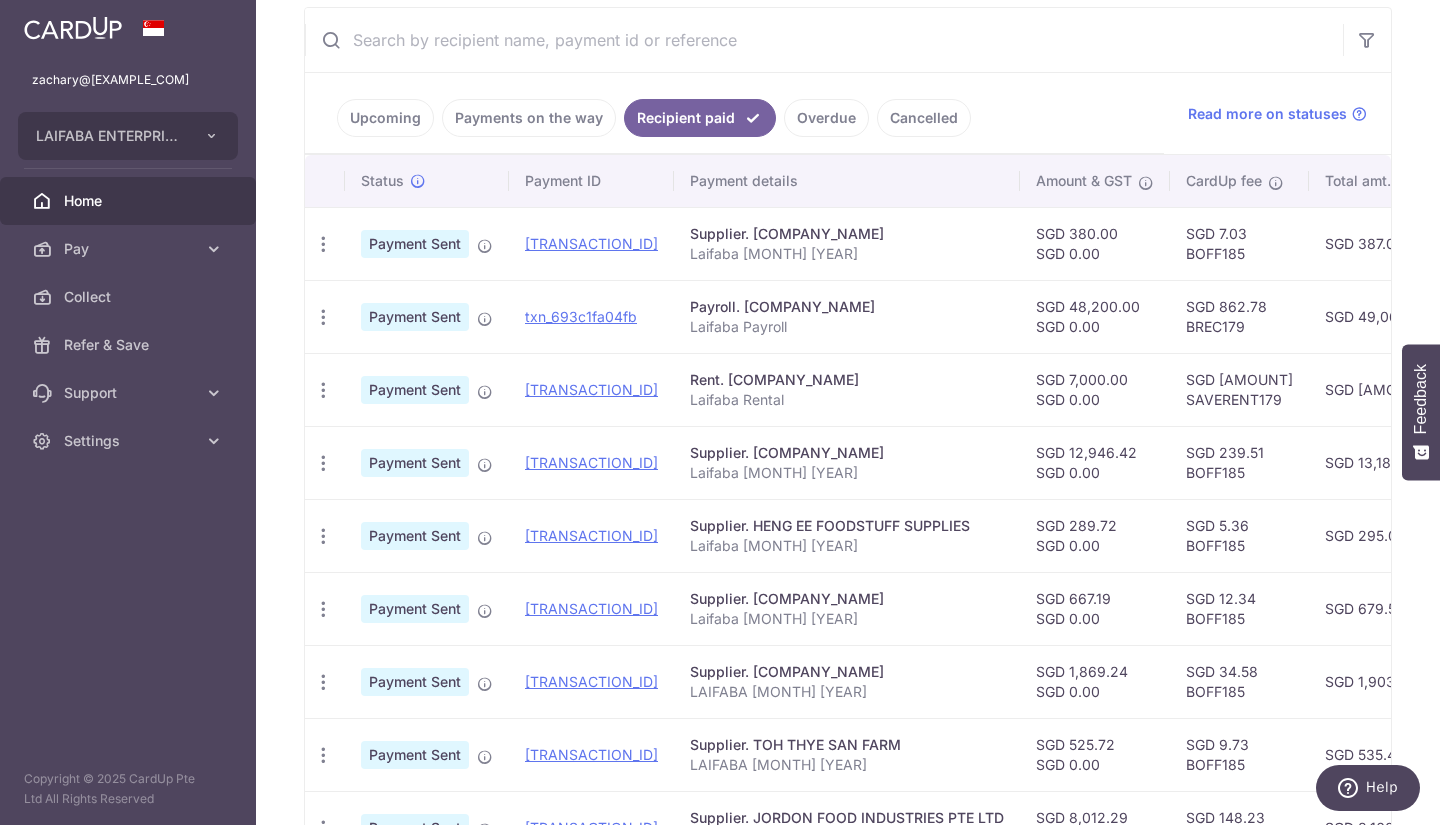 scroll, scrollTop: 383, scrollLeft: 0, axis: vertical 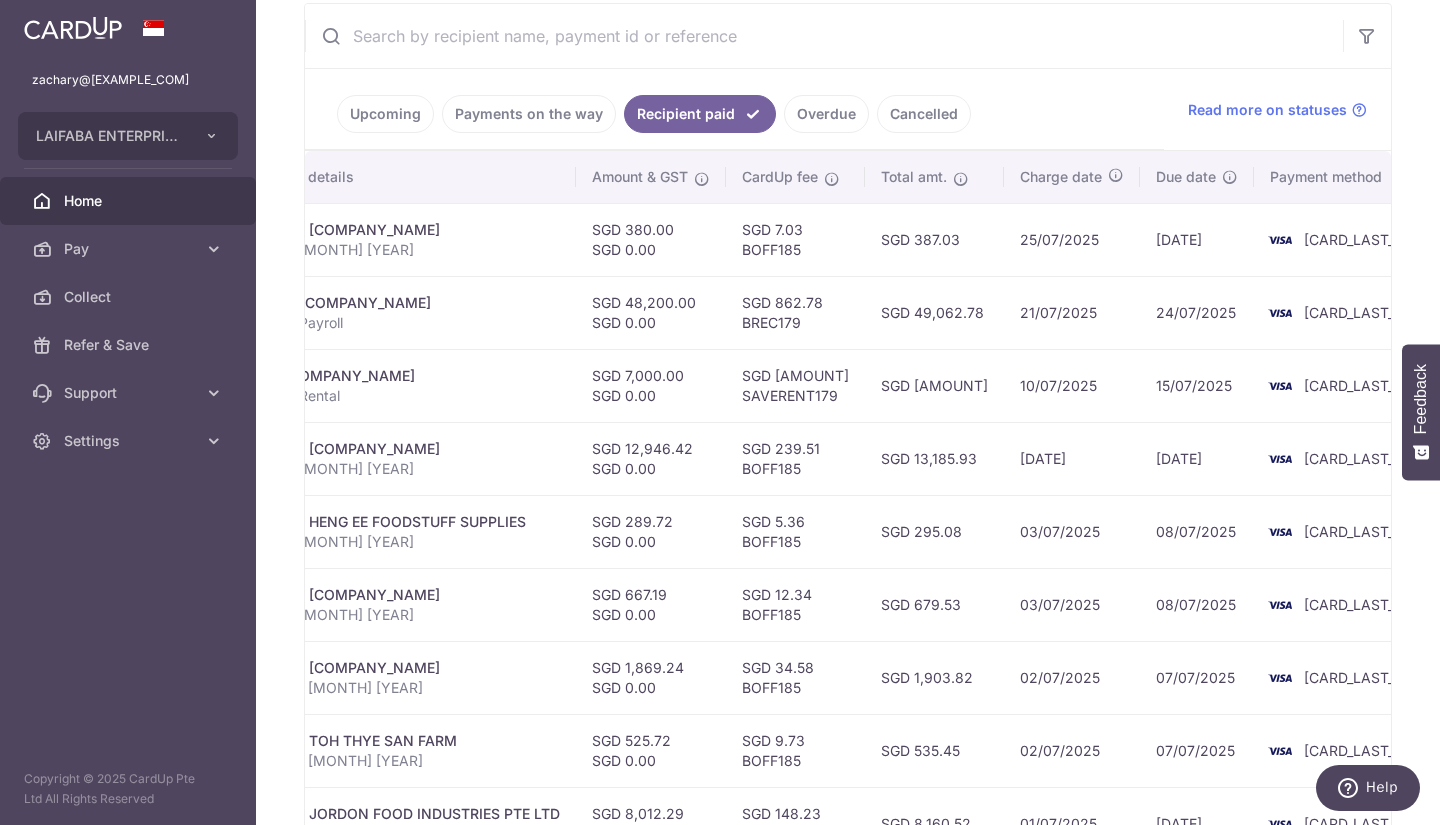 drag, startPoint x: 845, startPoint y: 599, endPoint x: 1439, endPoint y: 587, distance: 594.1212 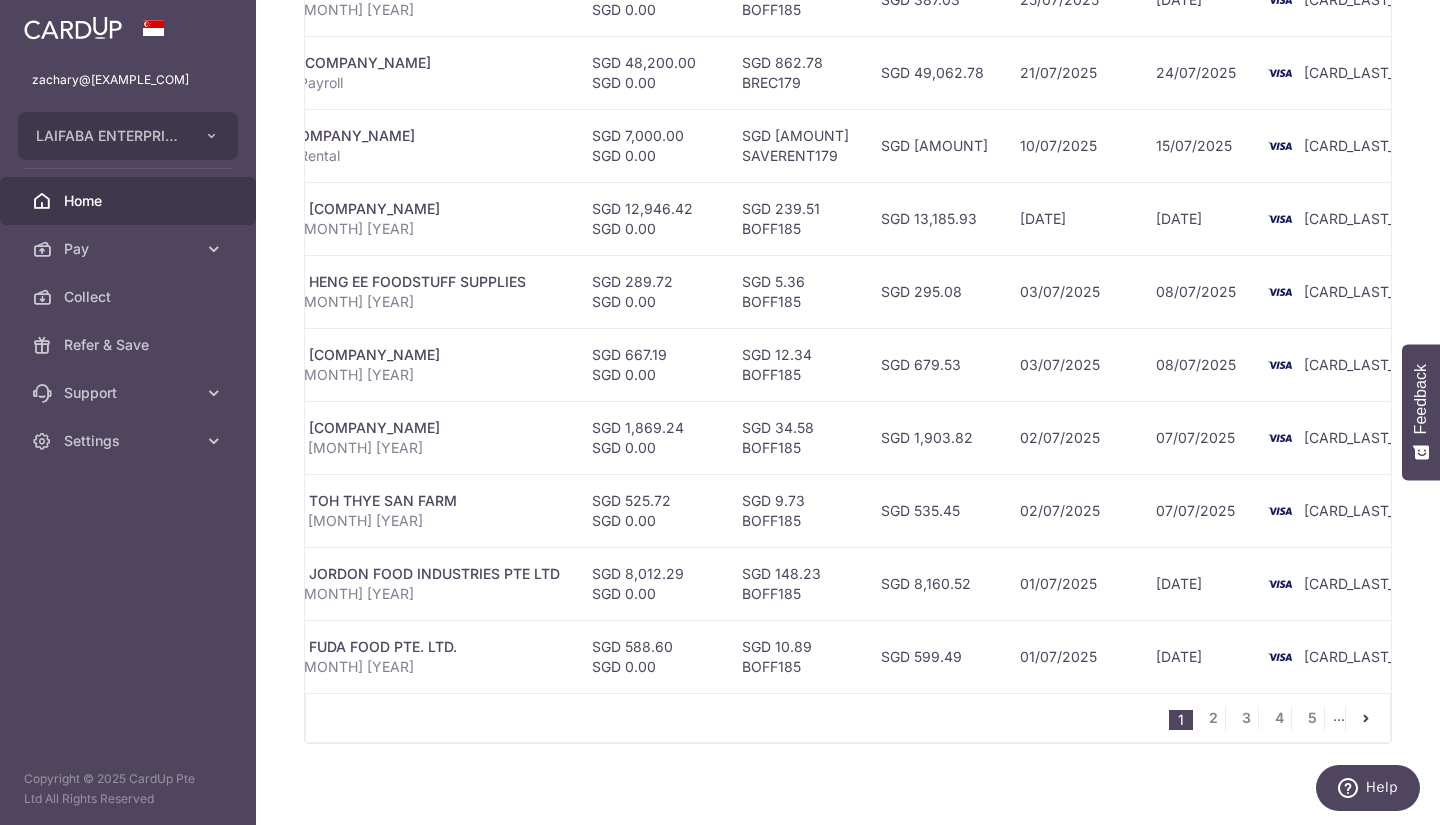 scroll, scrollTop: 646, scrollLeft: 0, axis: vertical 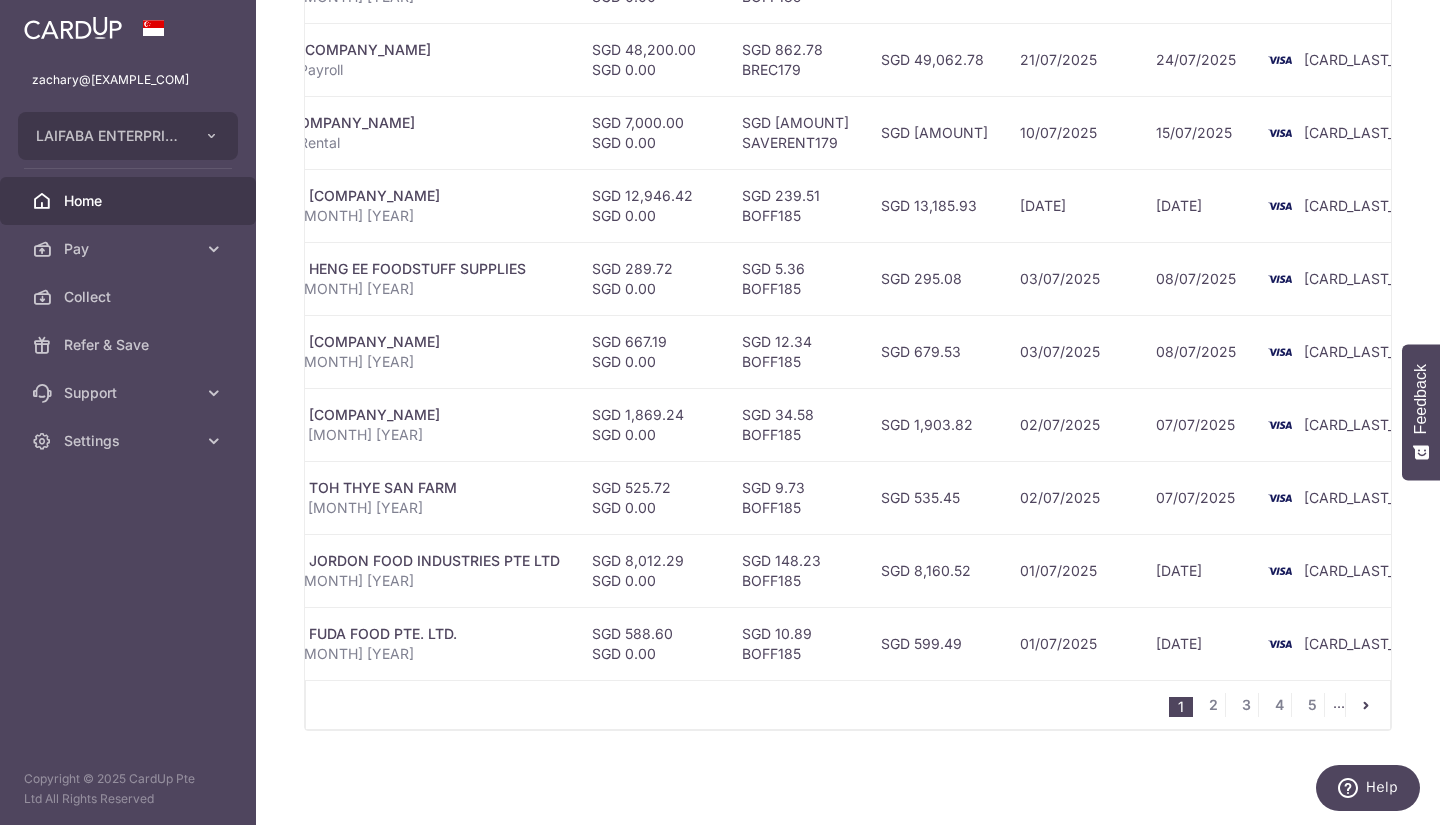click on "1
2
3
4
5
..." at bounding box center (848, 705) 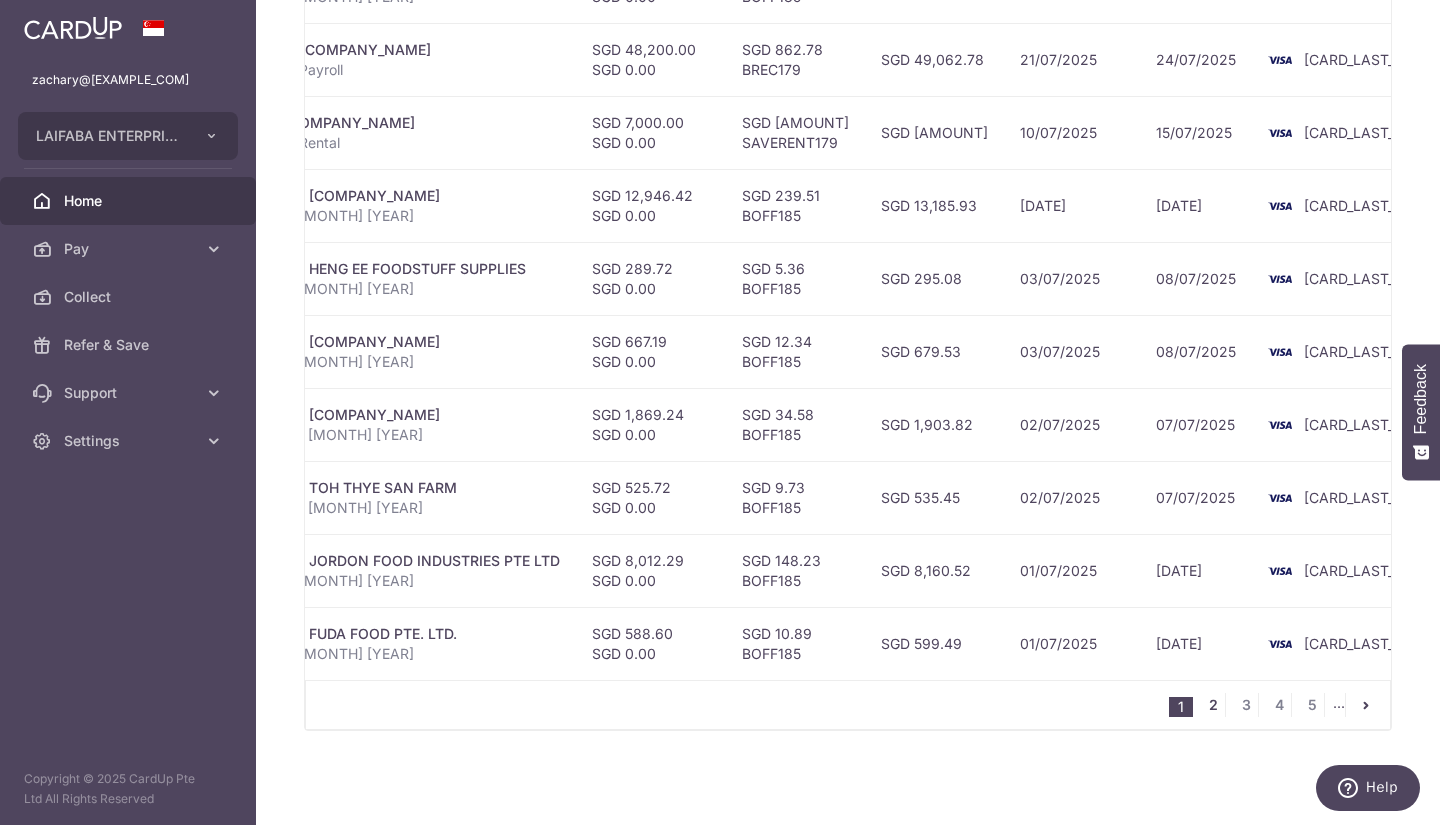 click on "2" at bounding box center [1213, 705] 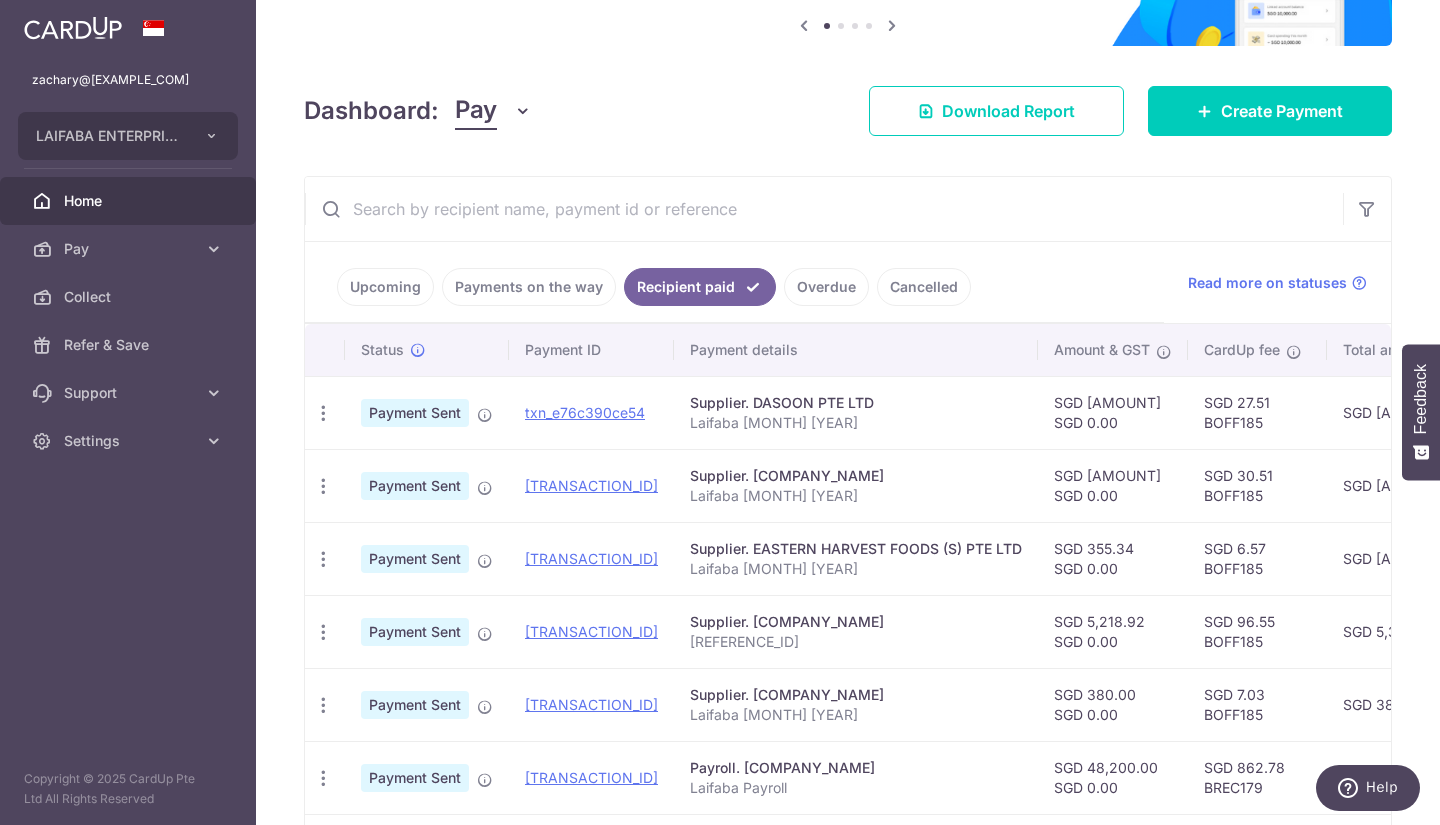 scroll, scrollTop: 310, scrollLeft: 0, axis: vertical 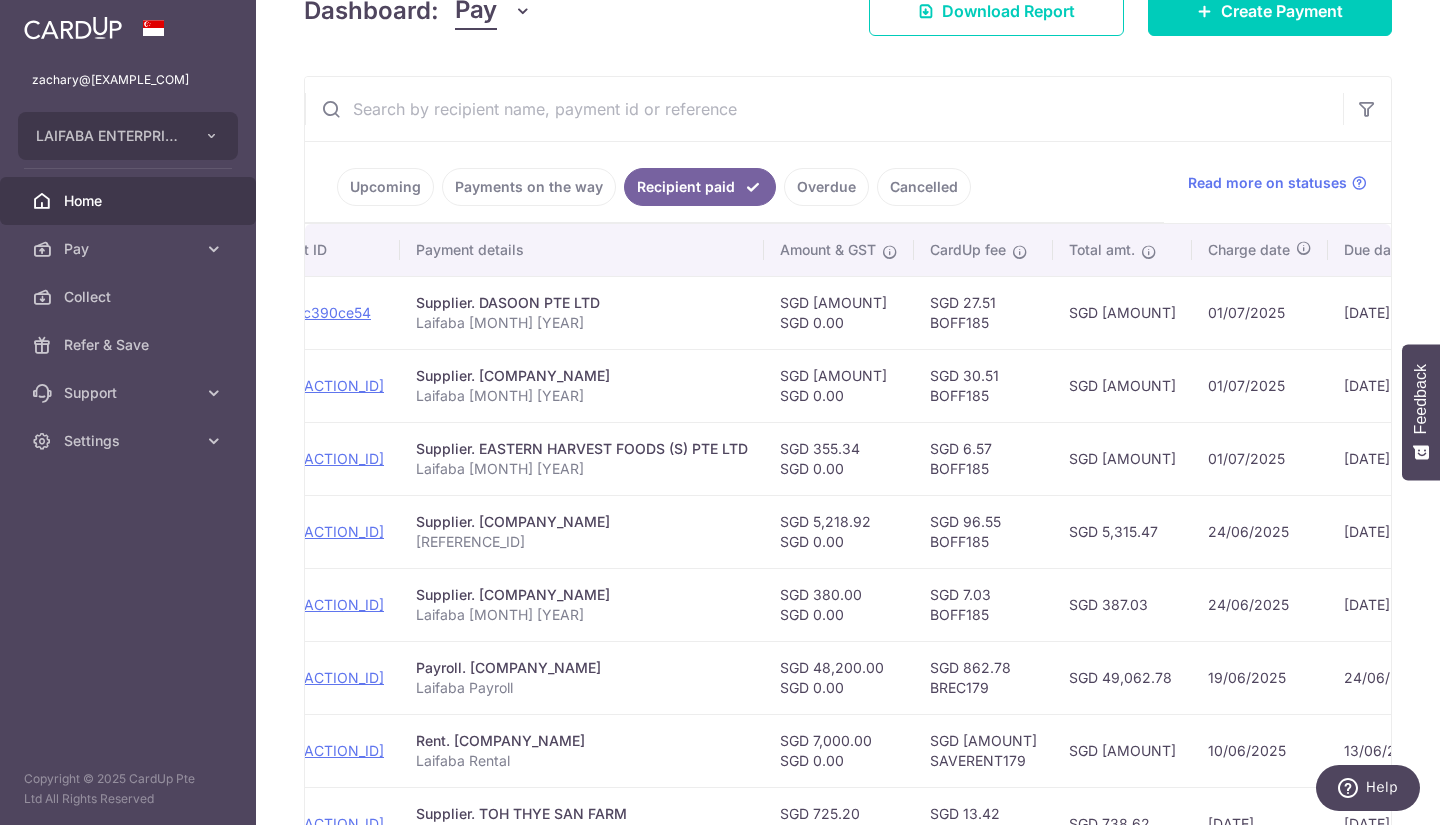 drag, startPoint x: 957, startPoint y: 729, endPoint x: 1421, endPoint y: 717, distance: 464.15515 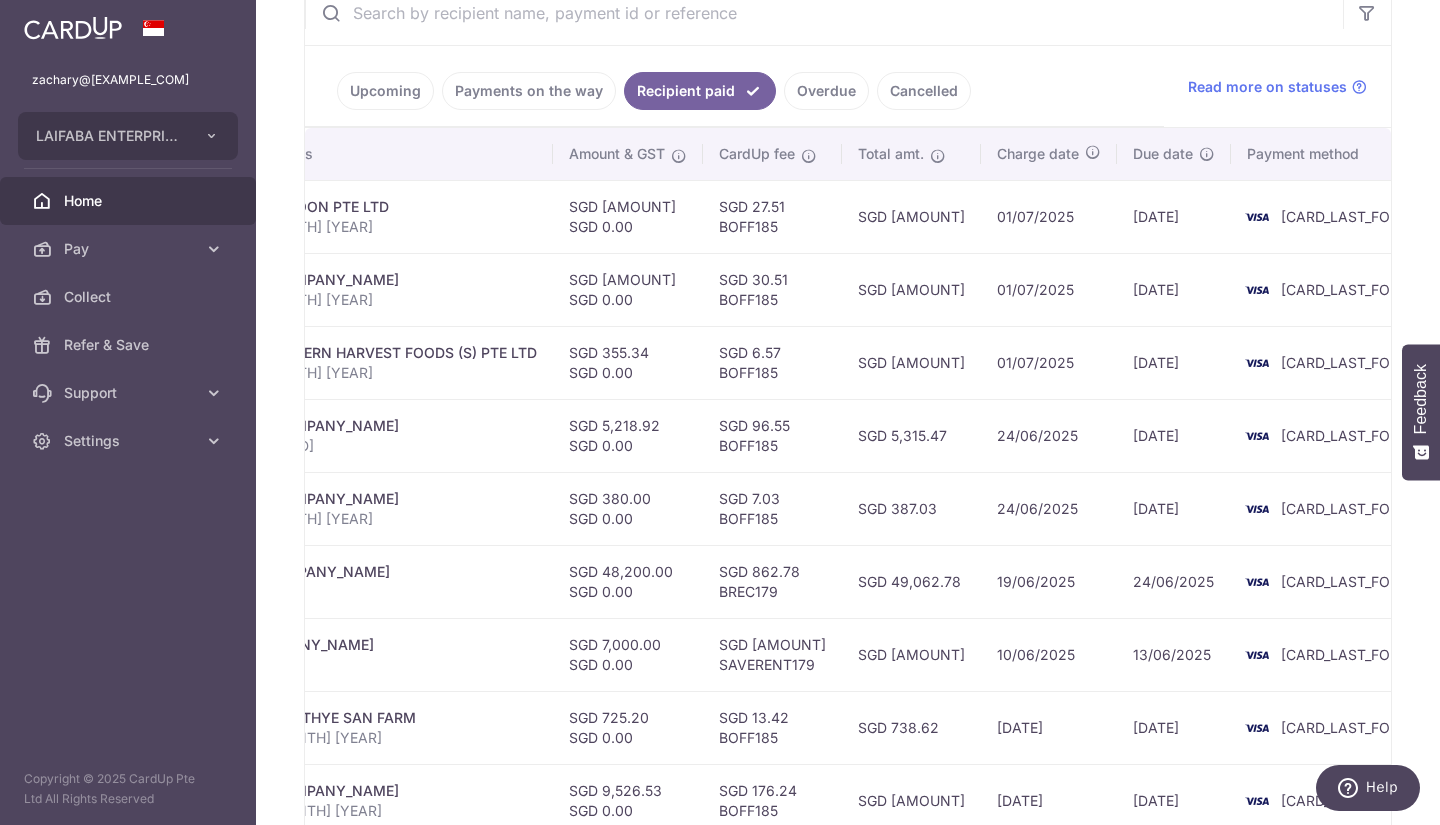 scroll, scrollTop: 510, scrollLeft: 0, axis: vertical 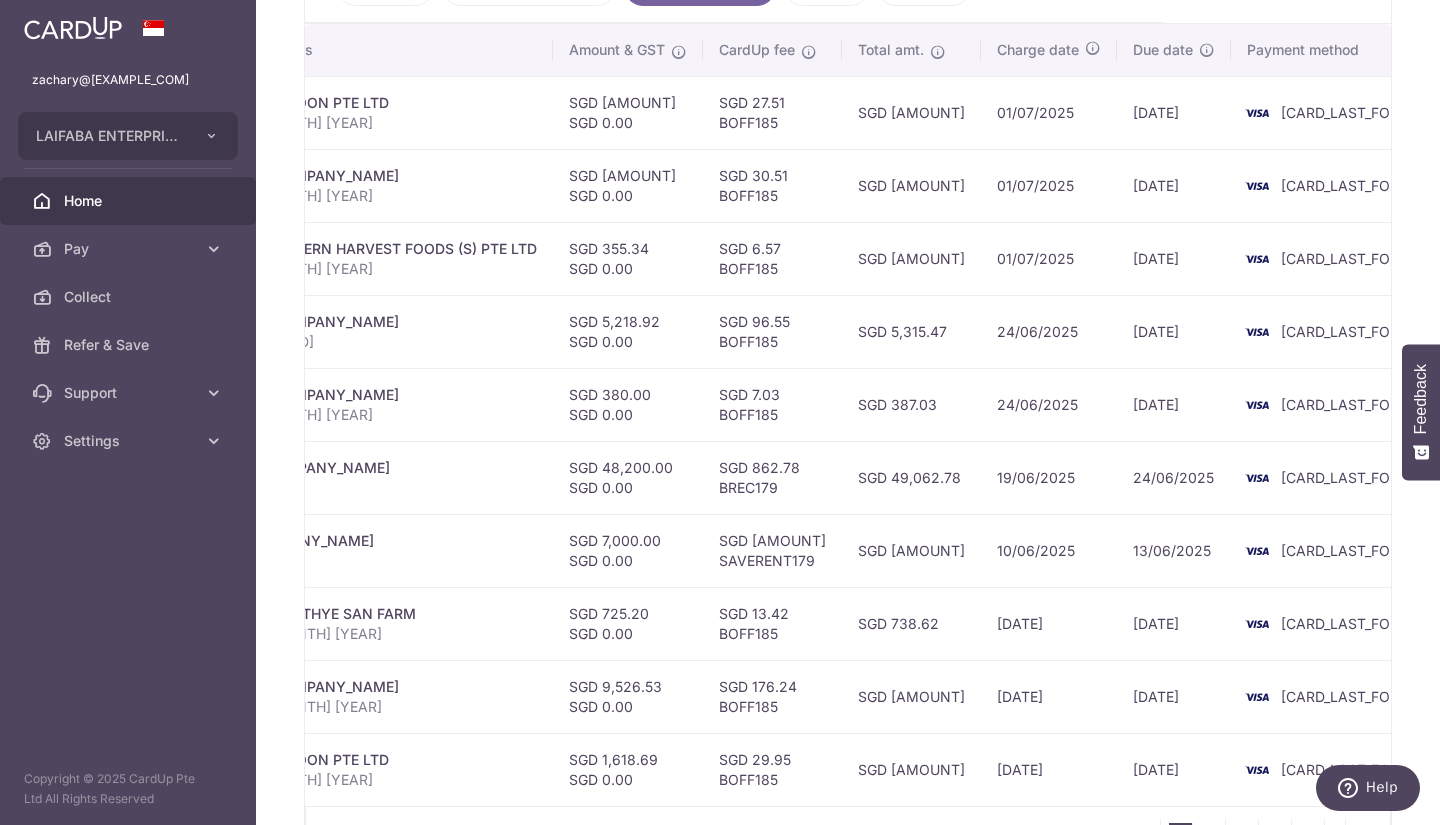 click on "SGD 725.20
SGD 0.00" at bounding box center (628, 623) 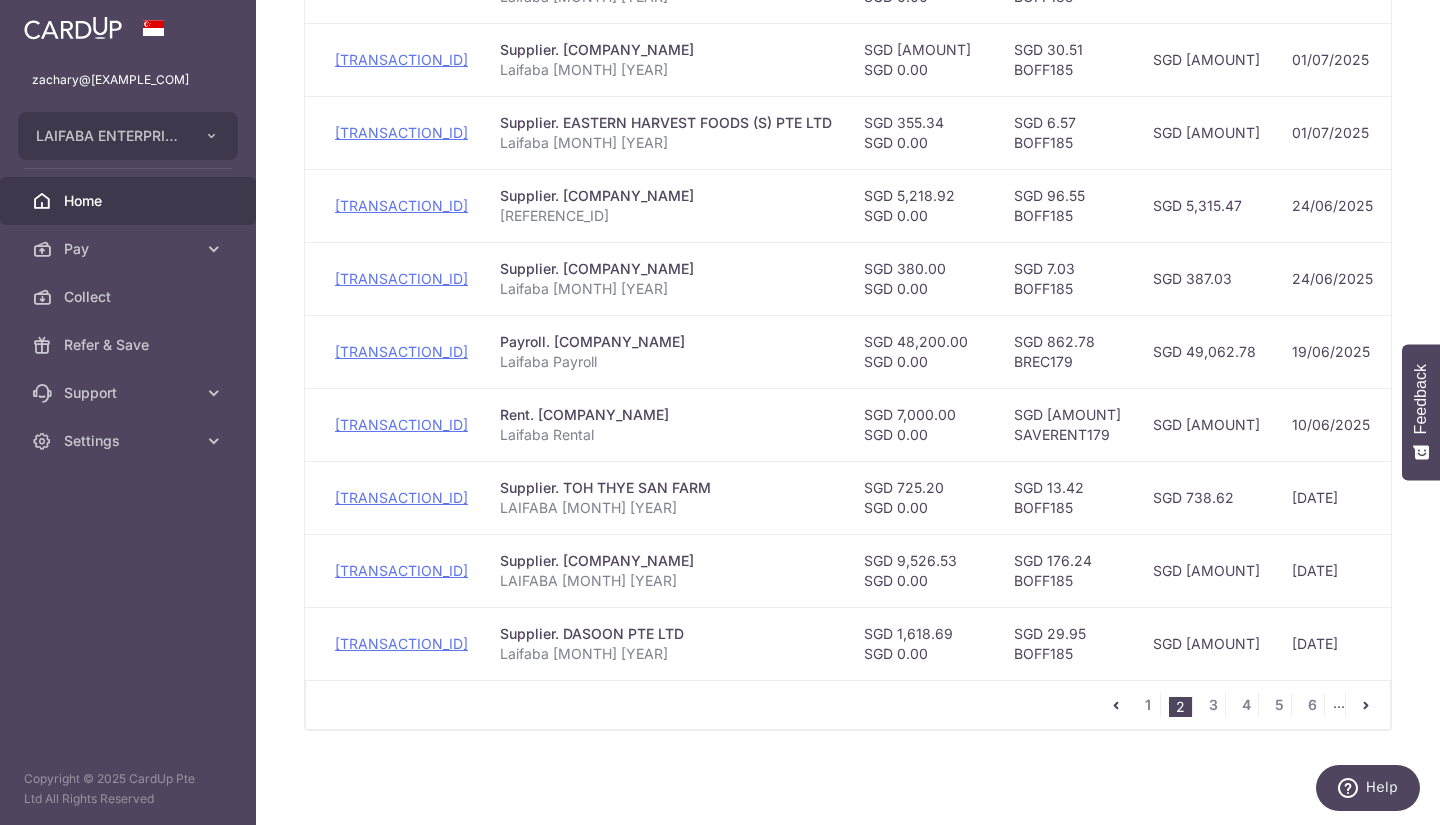 scroll, scrollTop: 0, scrollLeft: 132, axis: horizontal 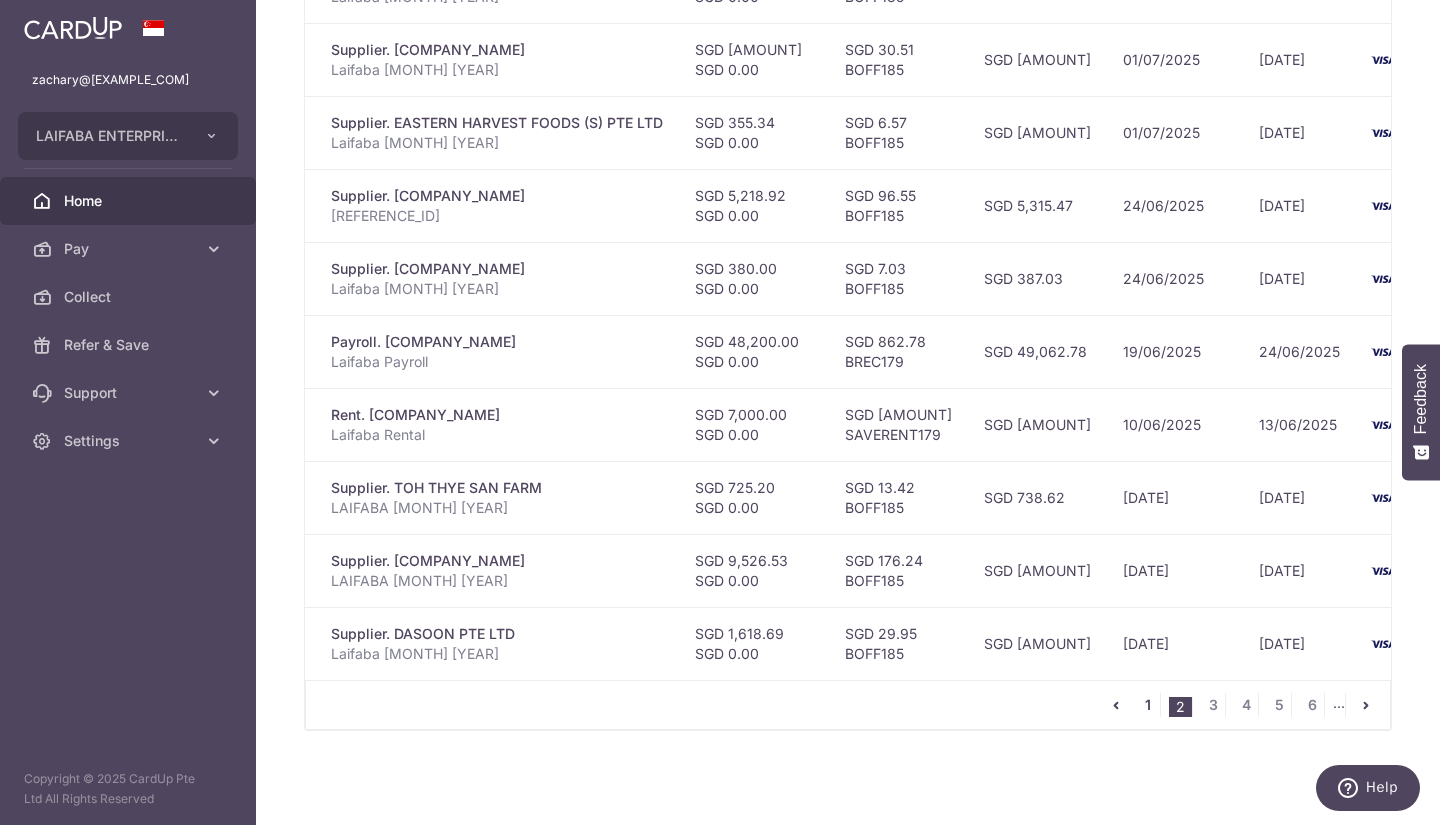 click on "1" at bounding box center (1148, 705) 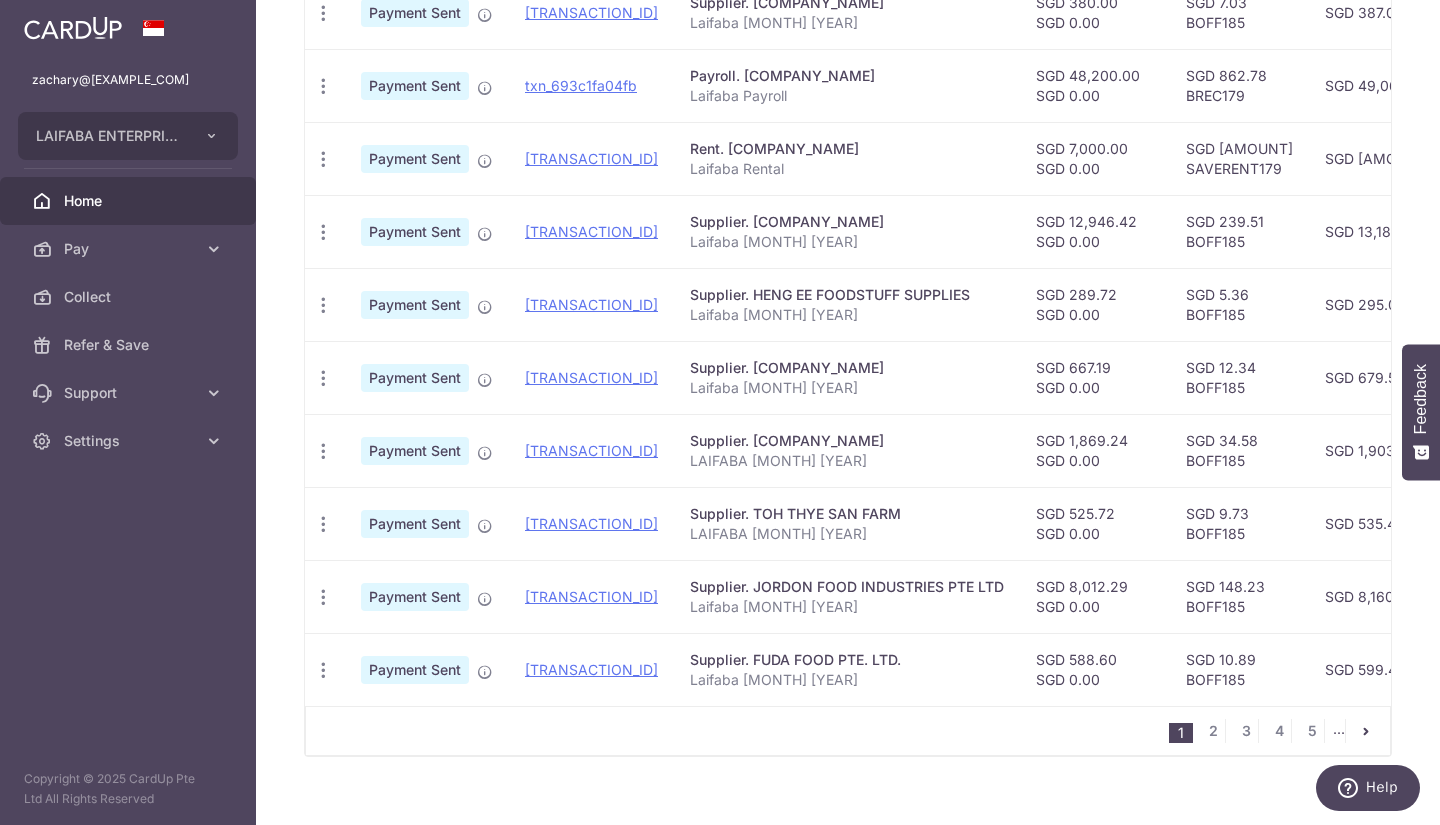scroll, scrollTop: 646, scrollLeft: 0, axis: vertical 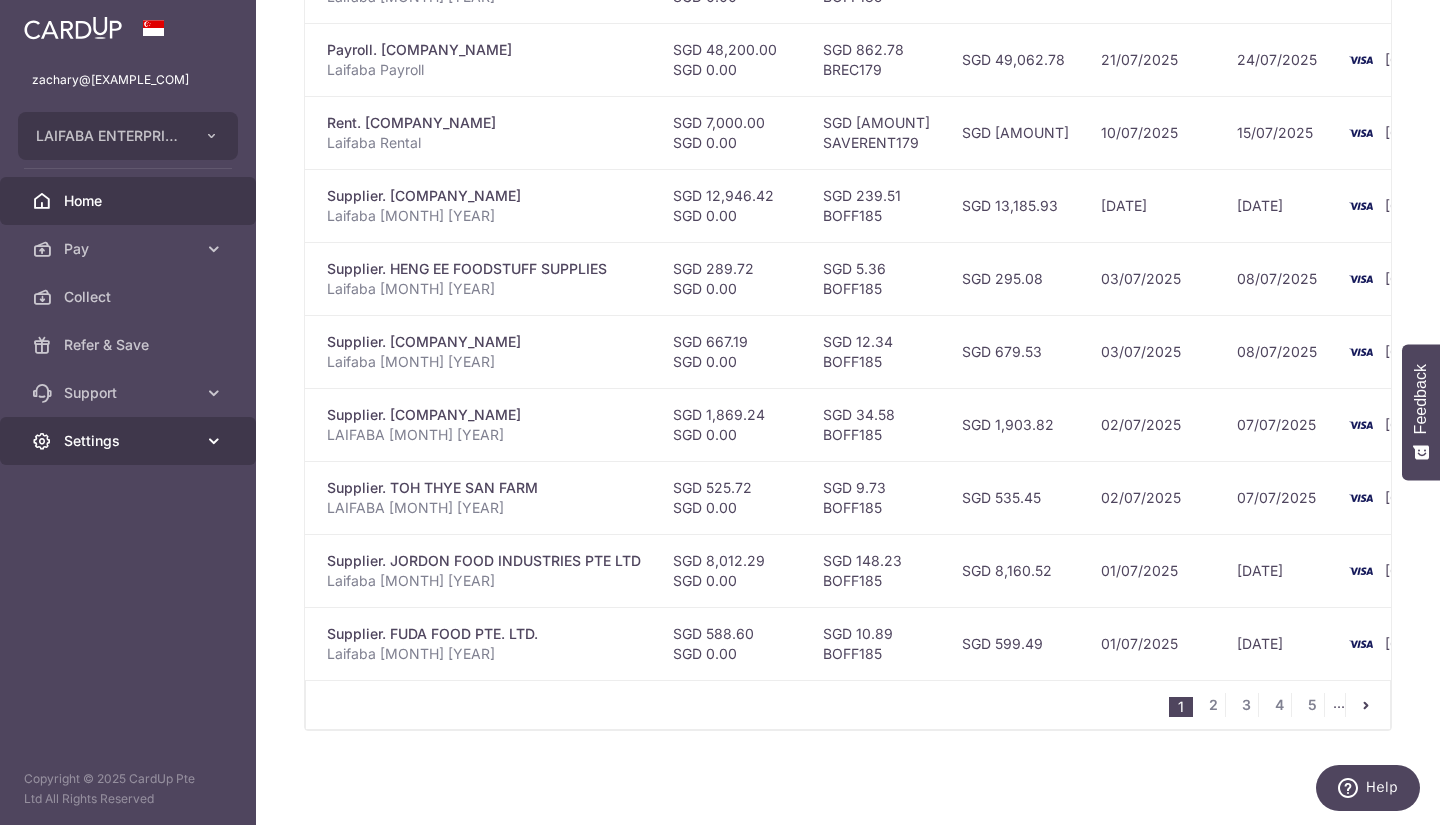 click on "Settings" at bounding box center (130, 441) 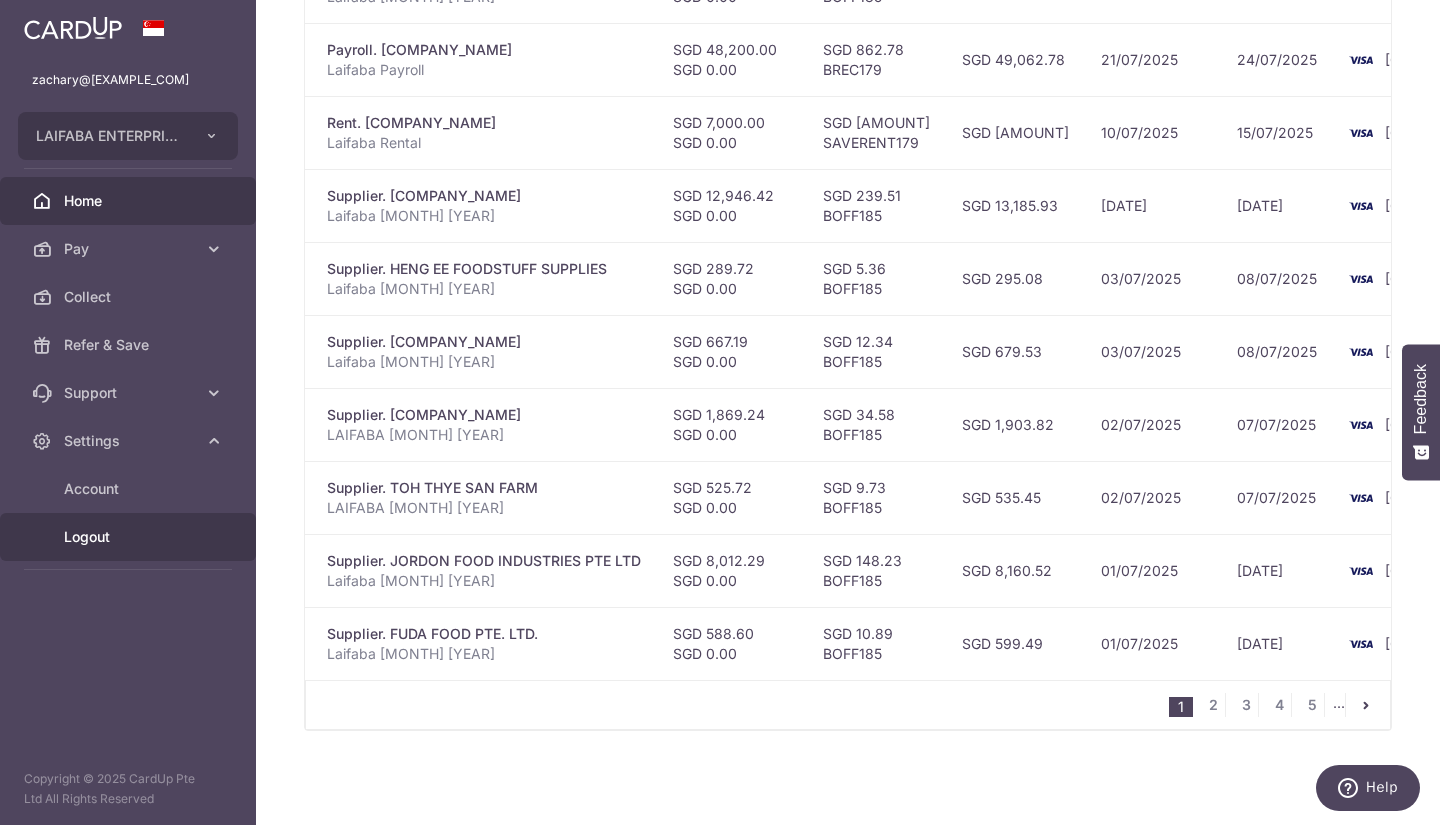 click on "Logout" at bounding box center (130, 537) 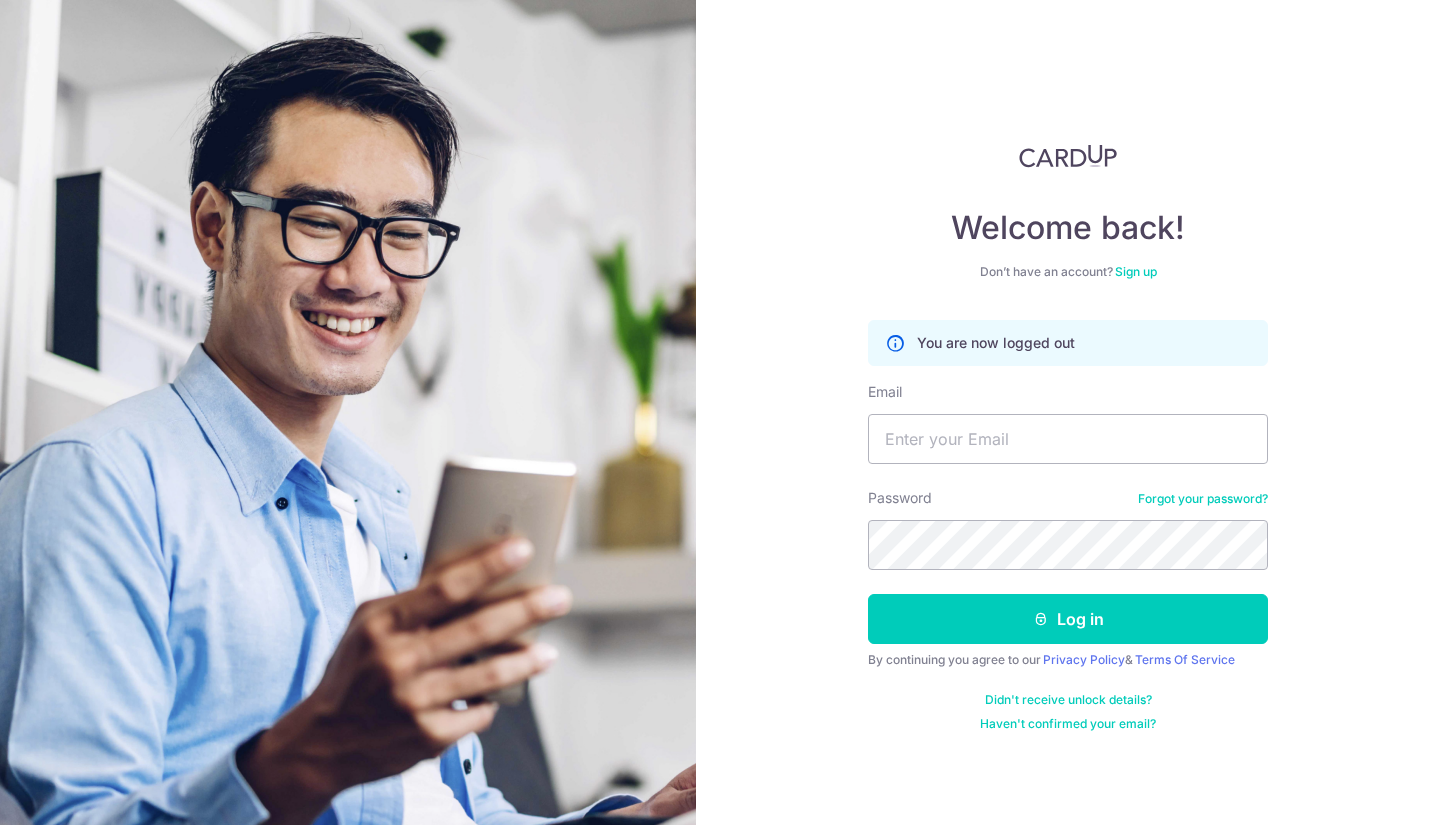 scroll, scrollTop: 0, scrollLeft: 0, axis: both 